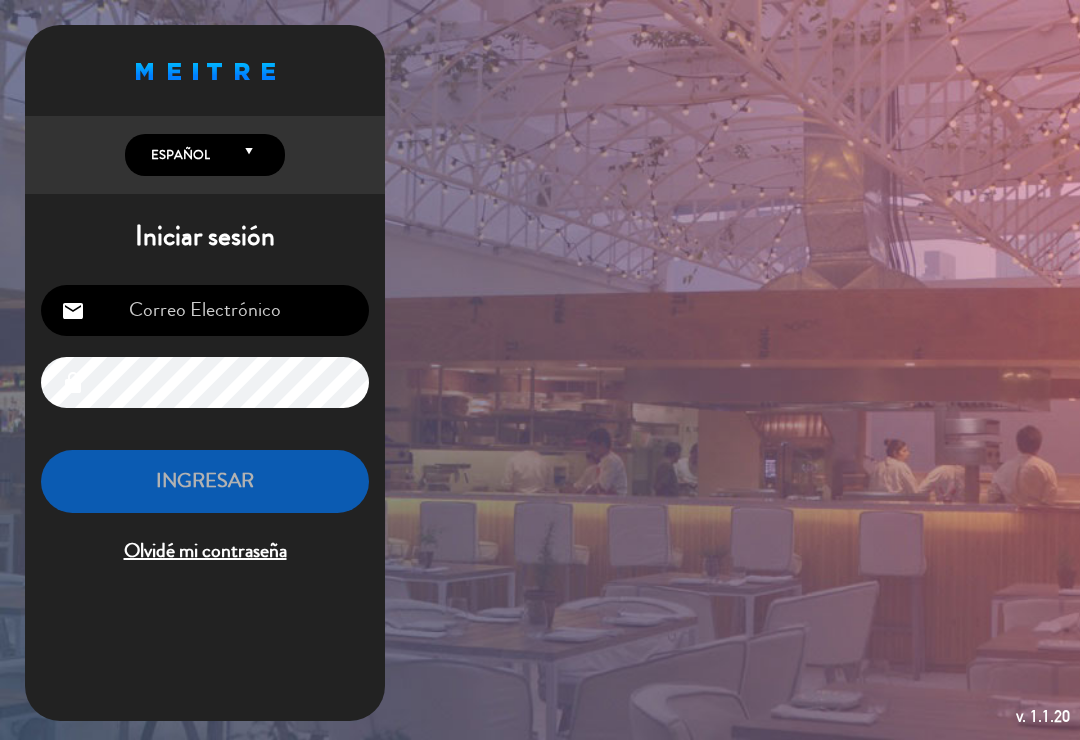 scroll, scrollTop: 0, scrollLeft: 24, axis: horizontal 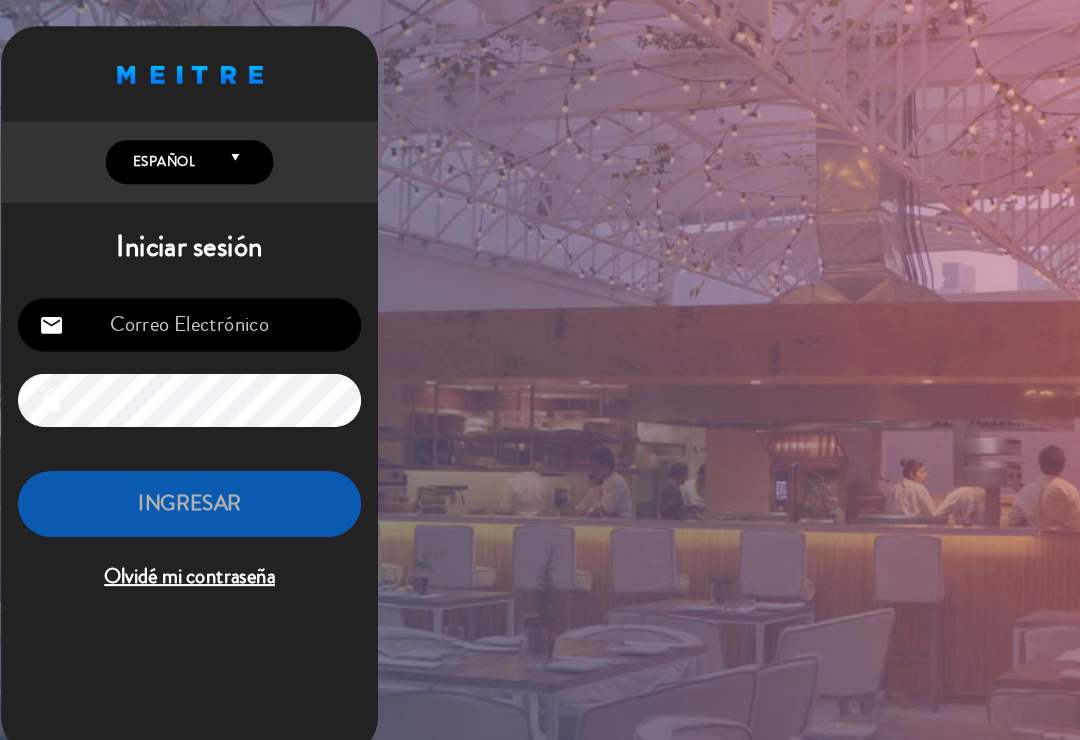 type on "[EMAIL]" 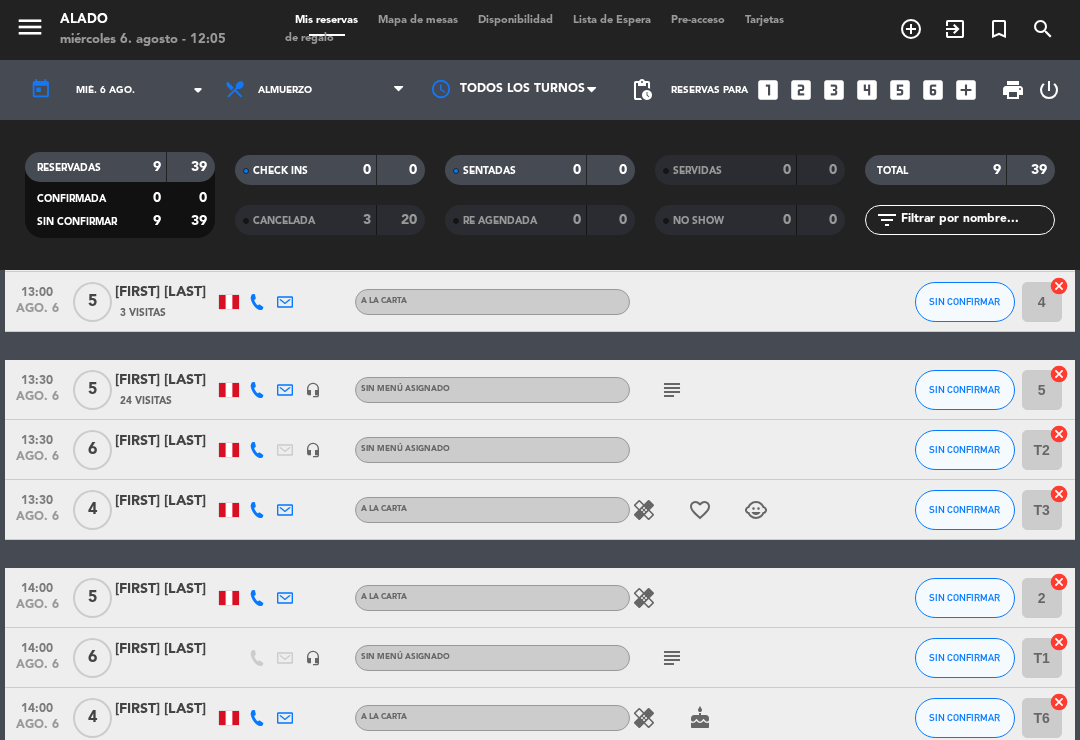 scroll, scrollTop: 221, scrollLeft: 0, axis: vertical 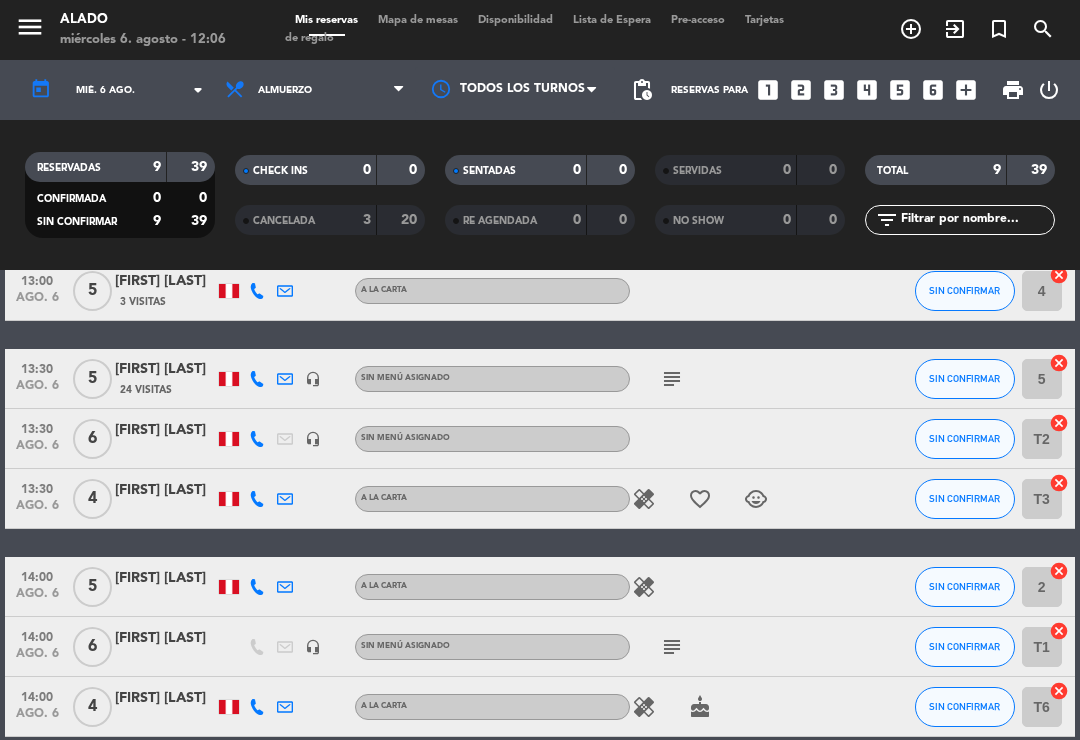 click on "favorite_border" 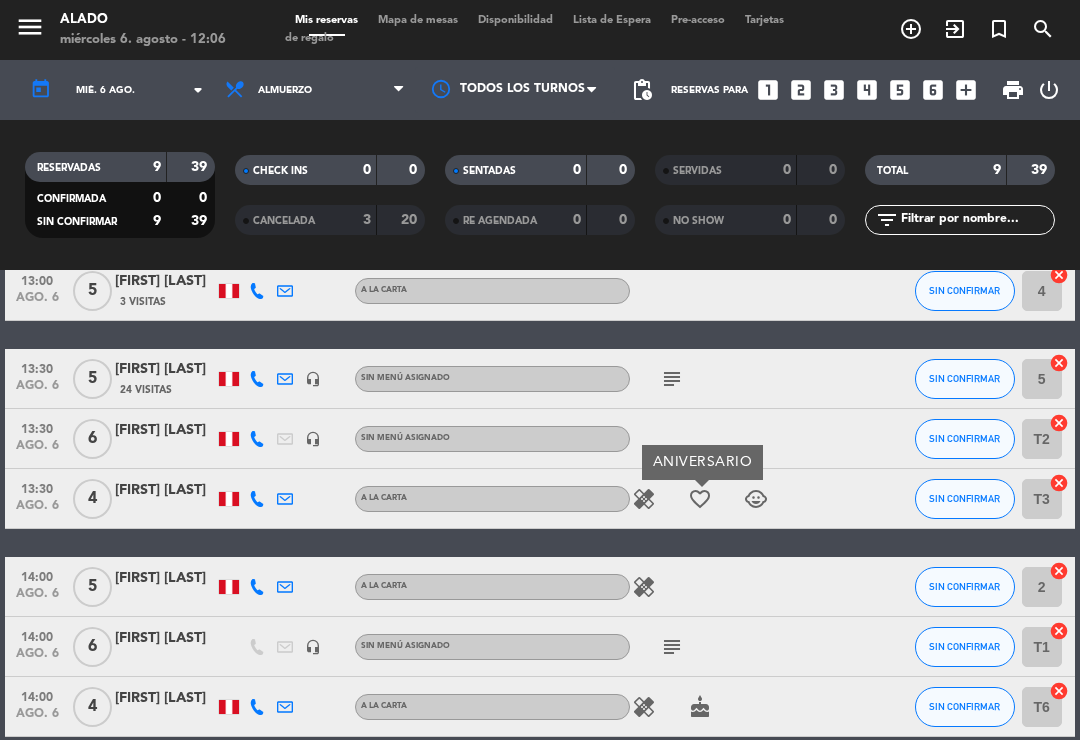 click at bounding box center (703, 484) 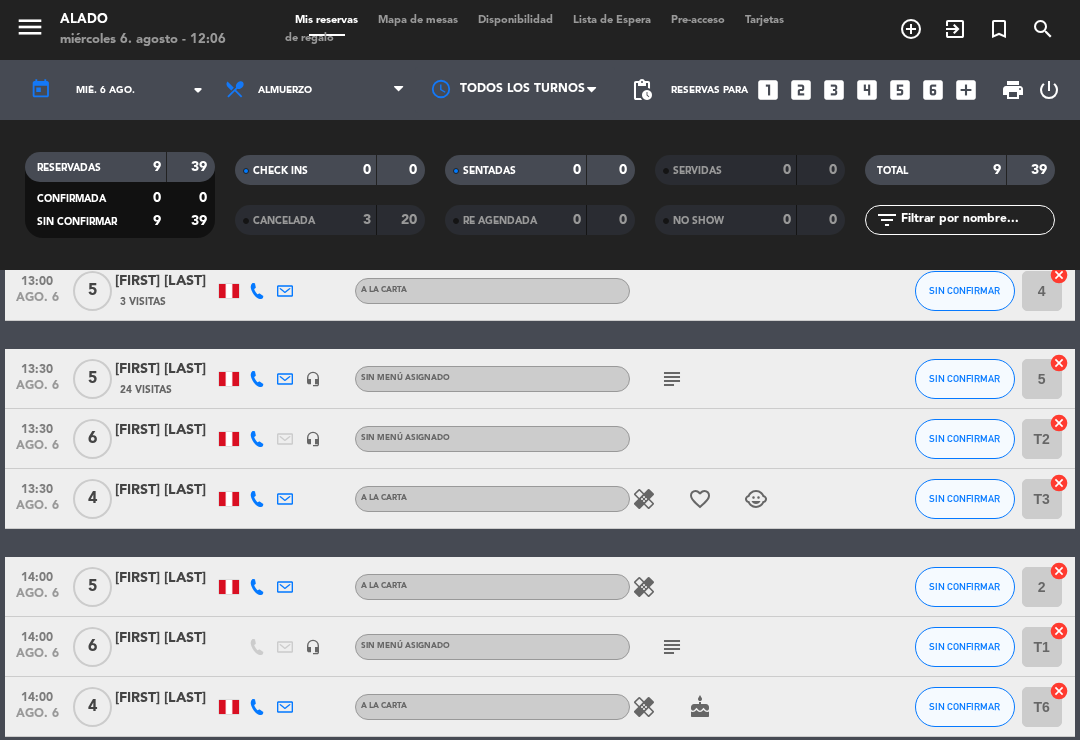 click on "child_care" 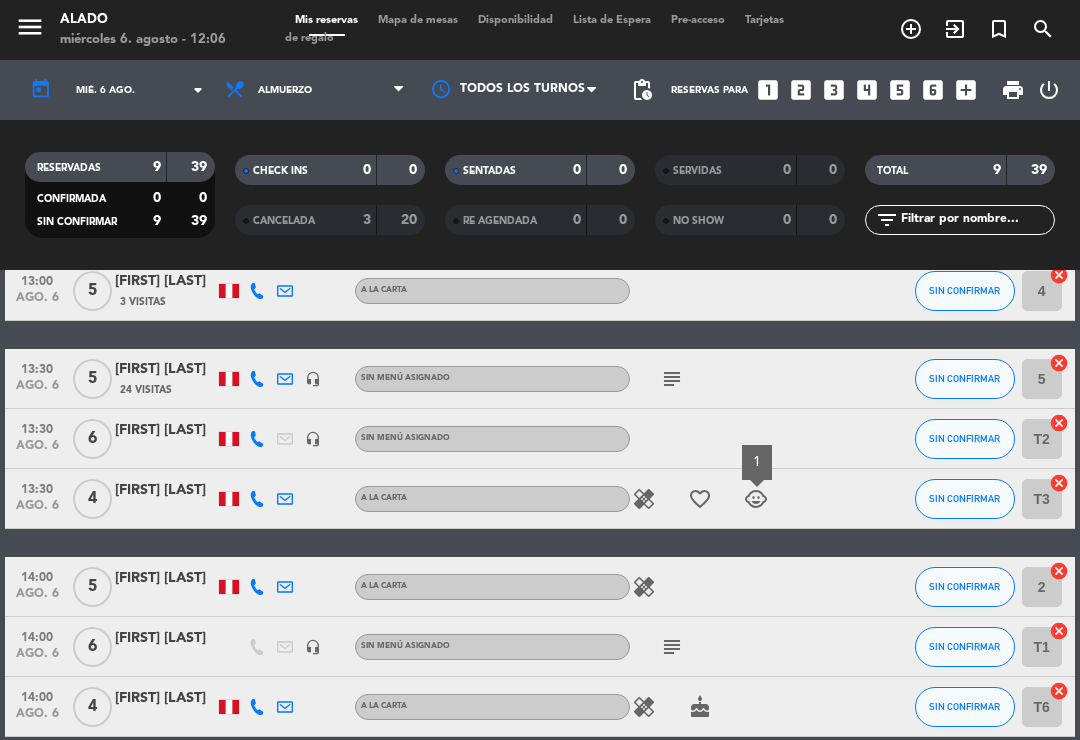 click on "child_care" 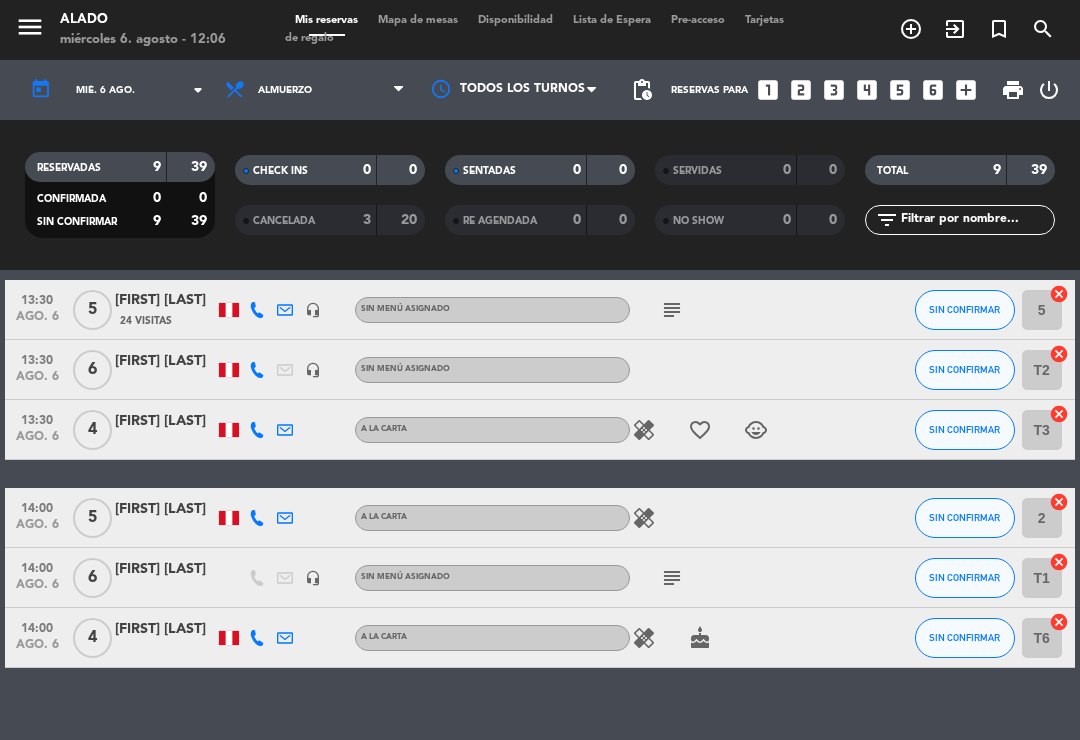 scroll, scrollTop: 287, scrollLeft: 0, axis: vertical 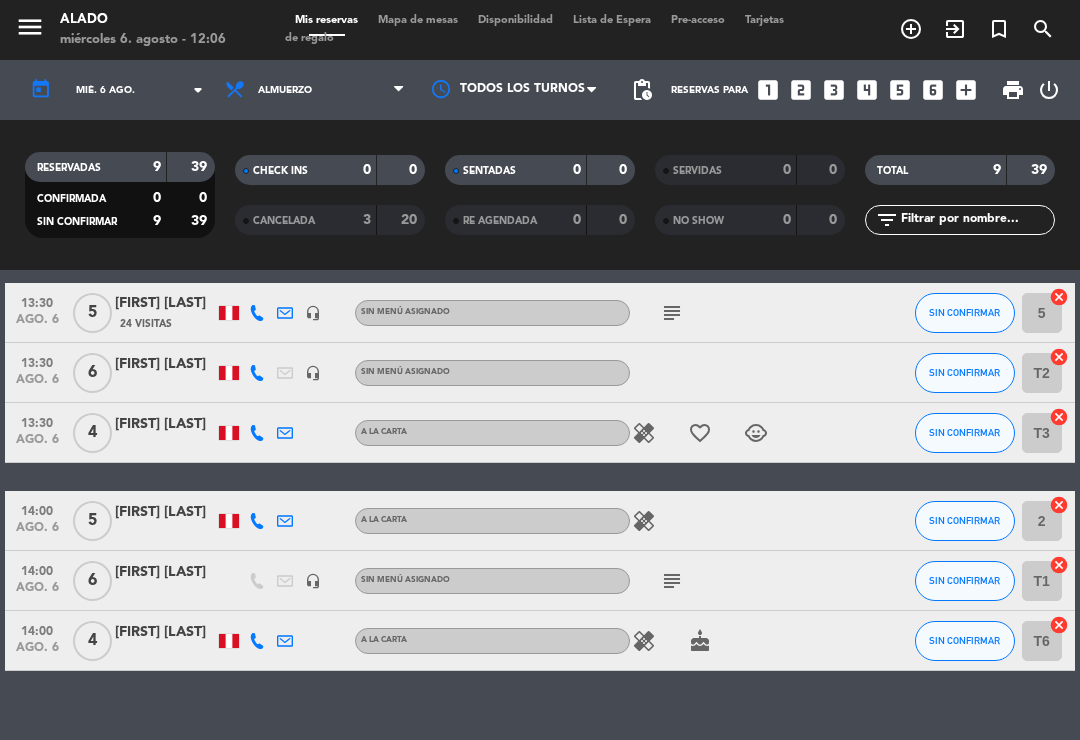 click on "[FIRST] [LAST]" 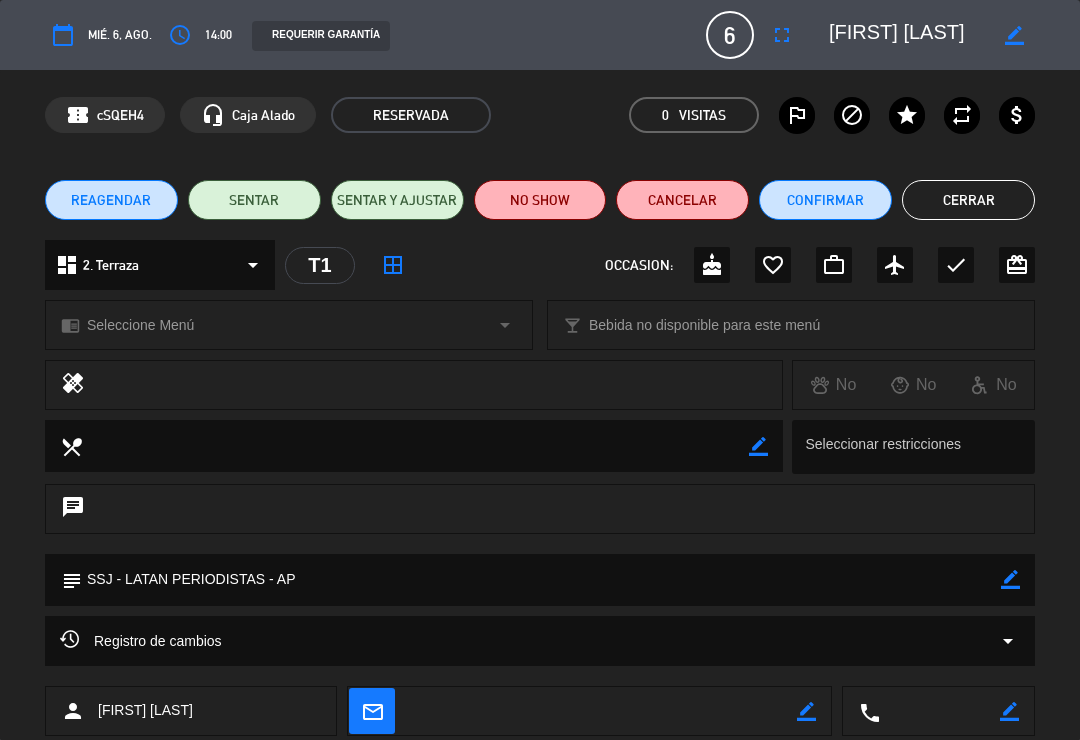 click on "Cerrar" 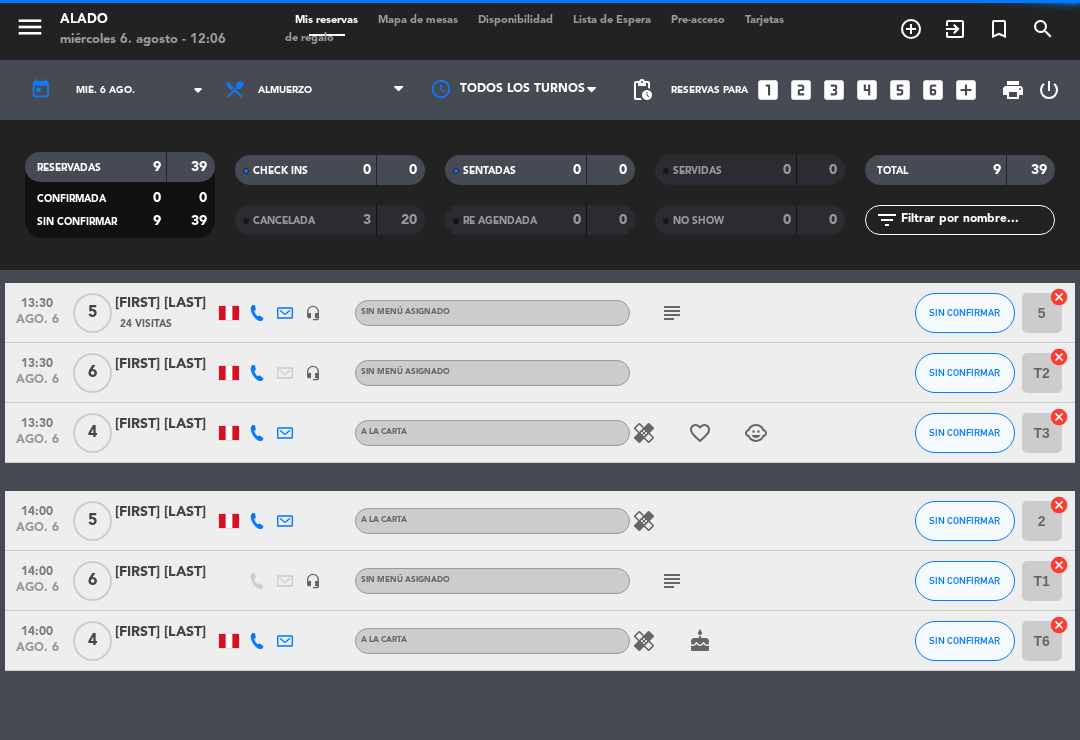 click on "subject" 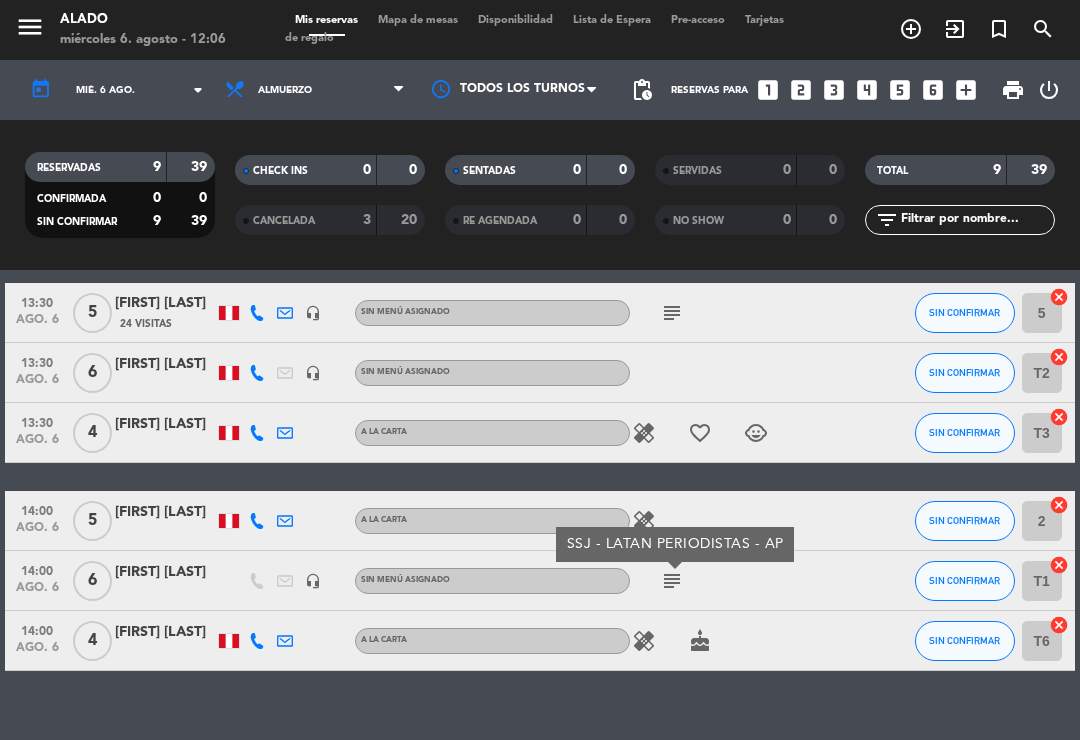 click on "subject" 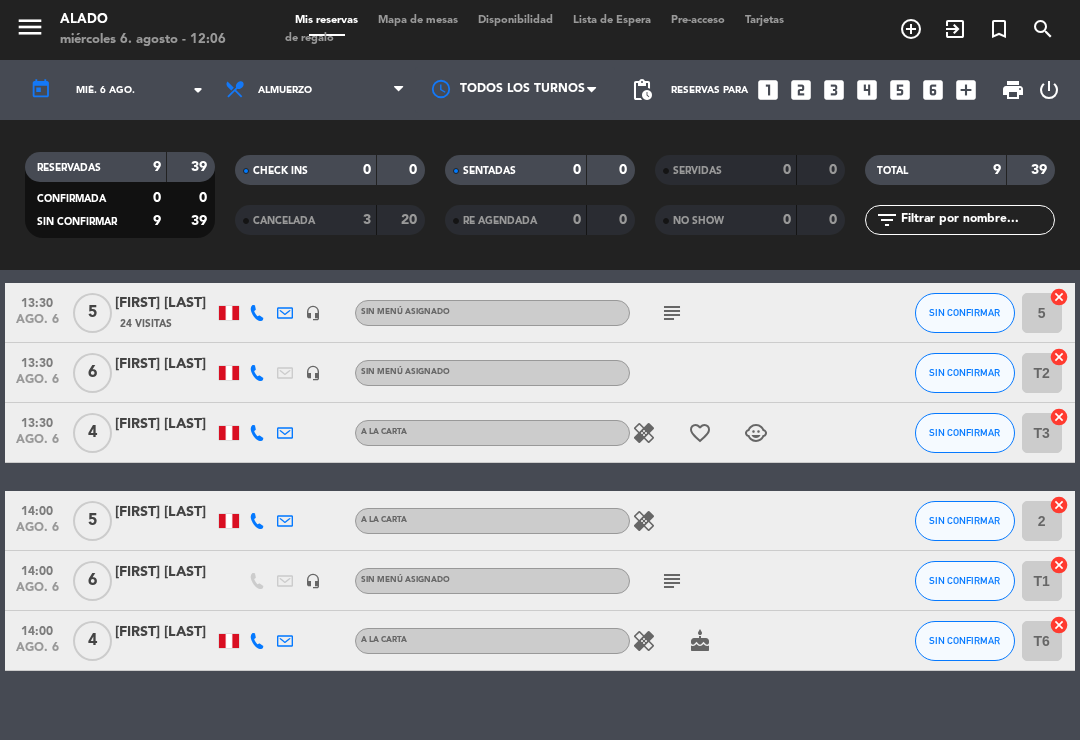 click on "subject" 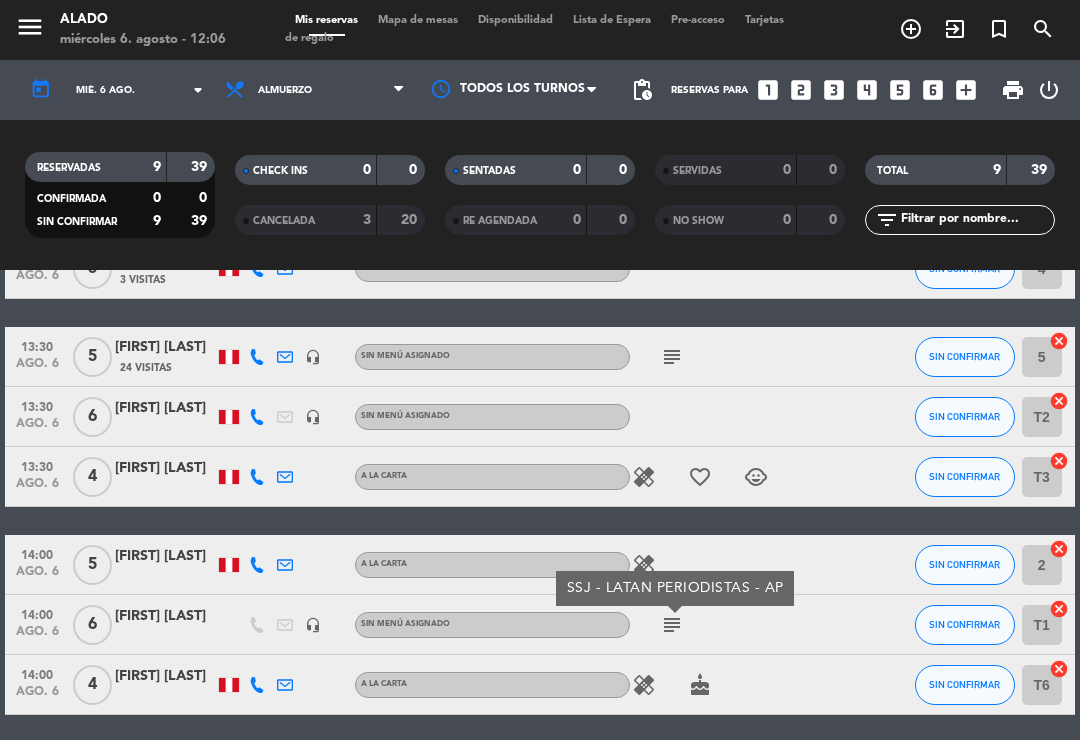 scroll, scrollTop: 231, scrollLeft: 0, axis: vertical 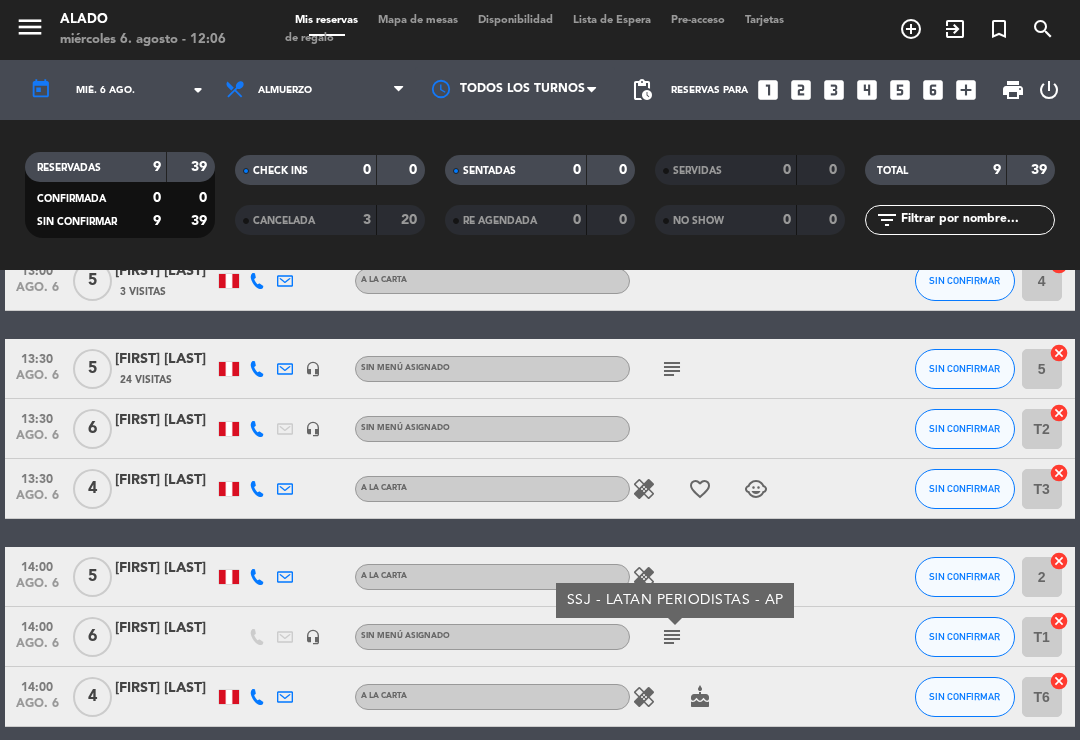 click on "subject" 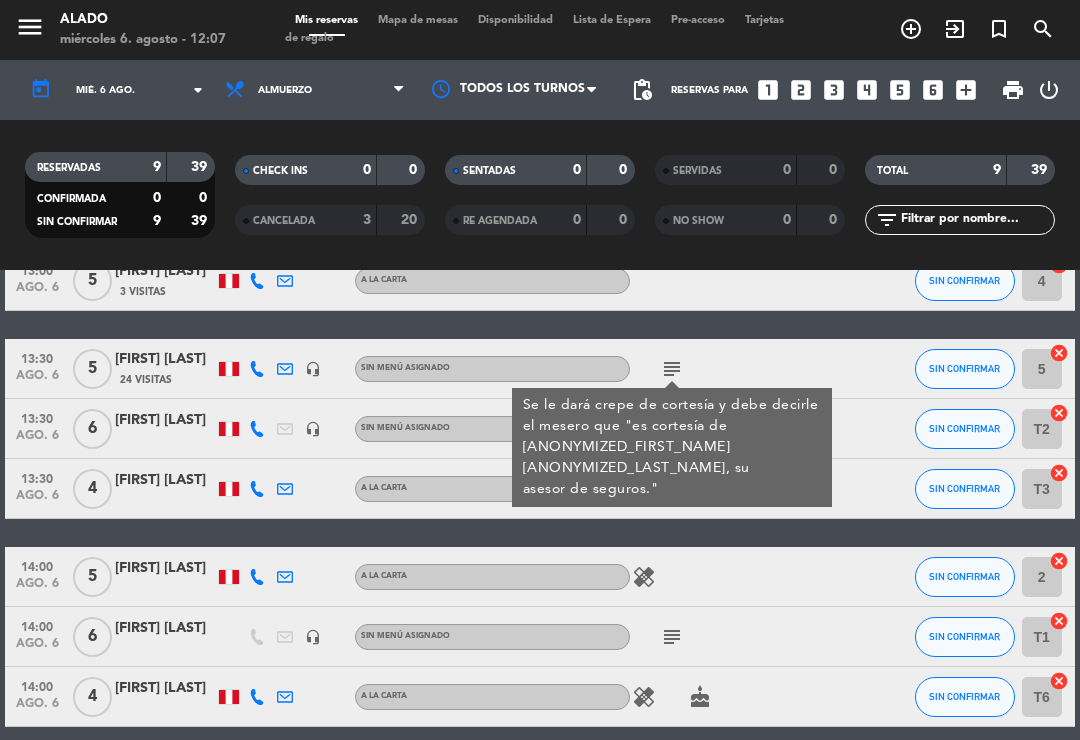 click on "subject" 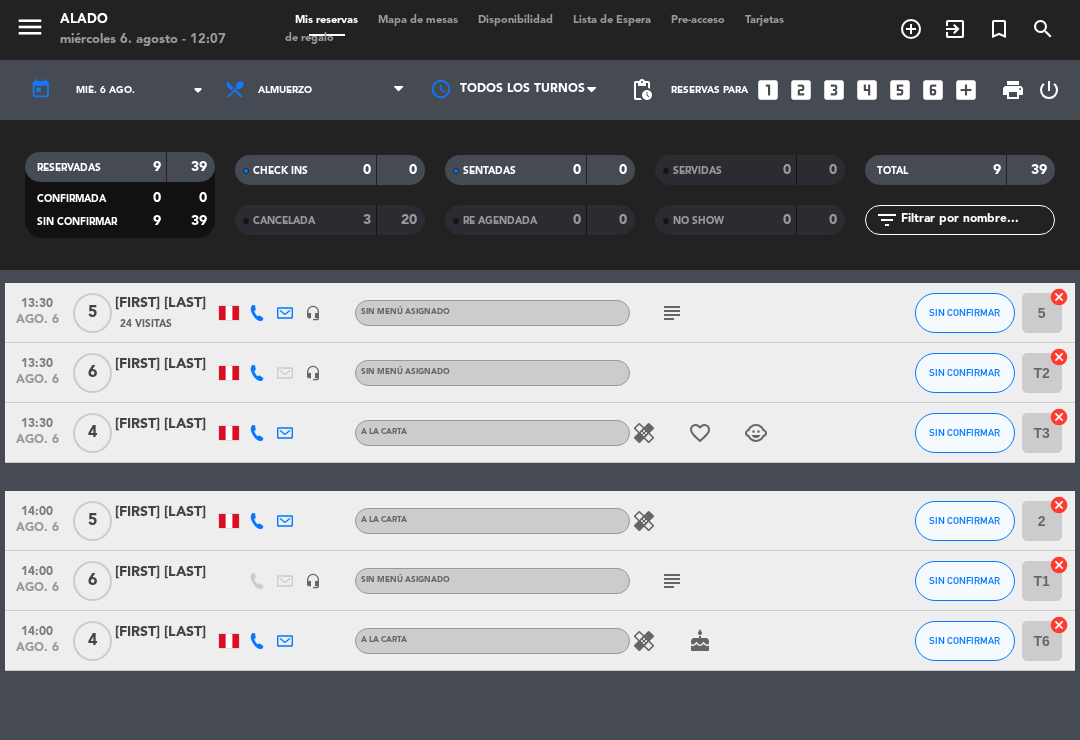 scroll, scrollTop: 287, scrollLeft: 0, axis: vertical 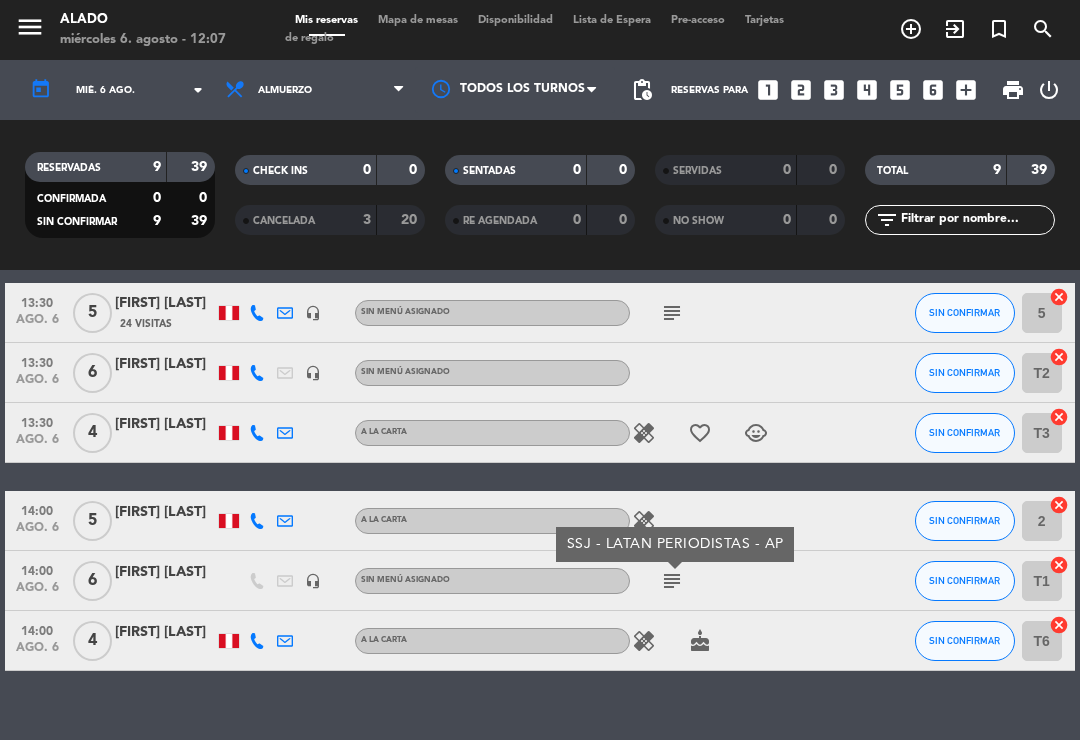 click on "subject" 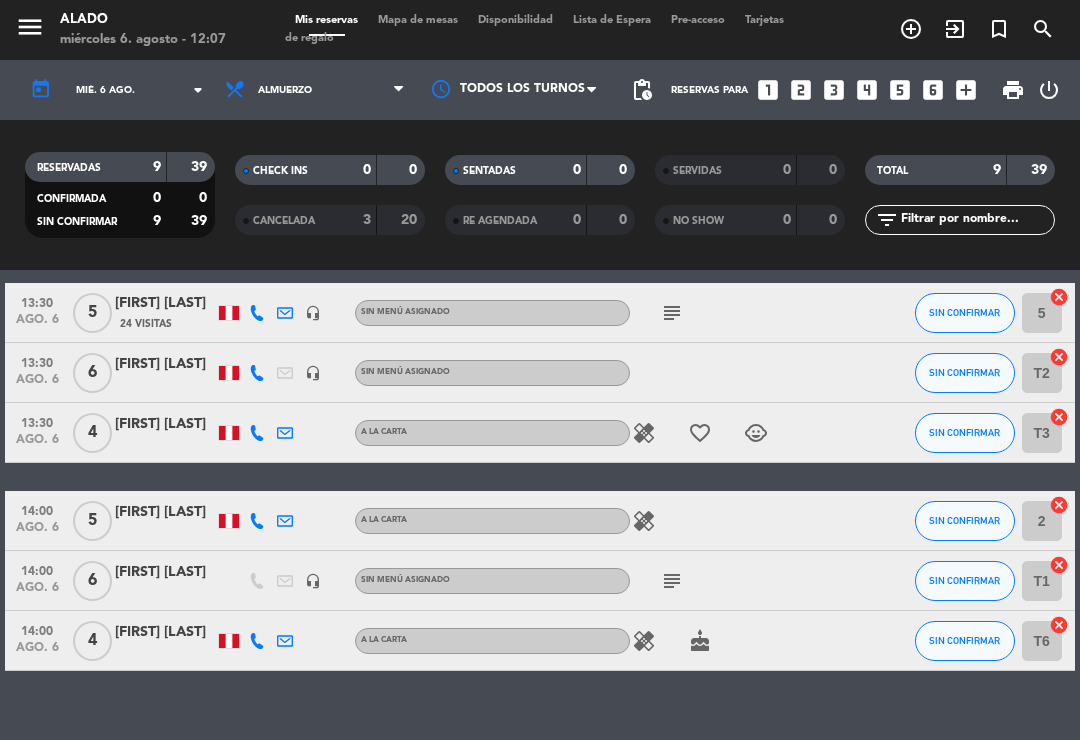 click on "Todos los servicios  Almuerzo  Cena  Almuerzo  Todos los servicios  Almuerzo  Cena" 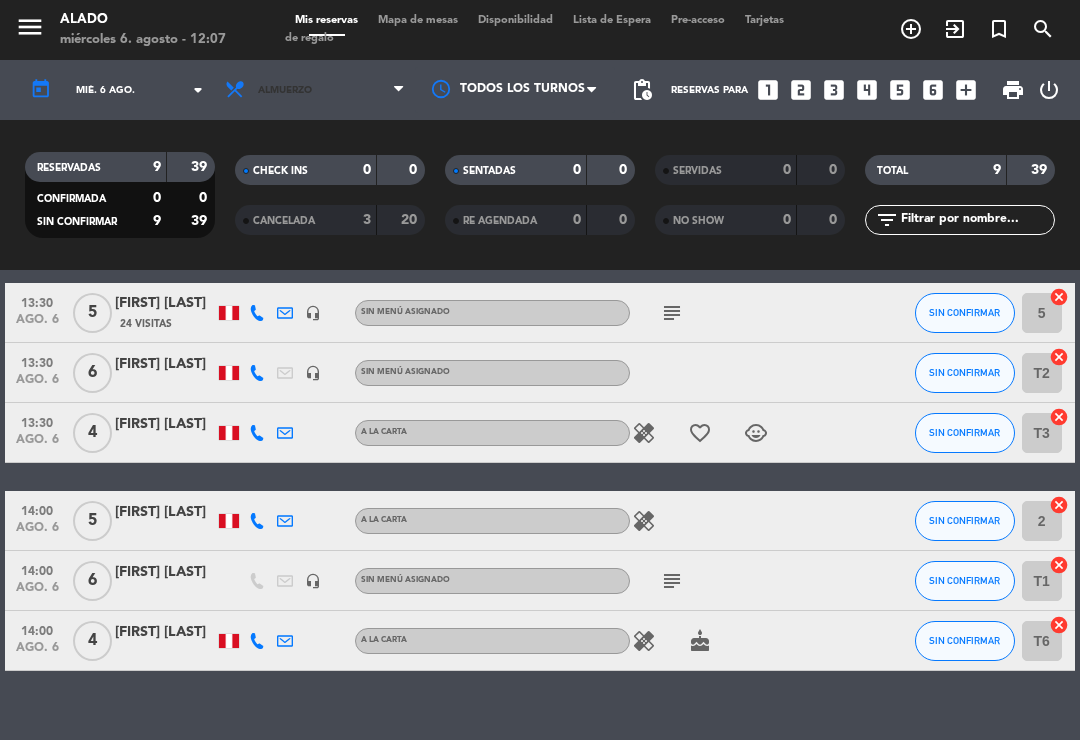 click on "Almuerzo" at bounding box center [315, 90] 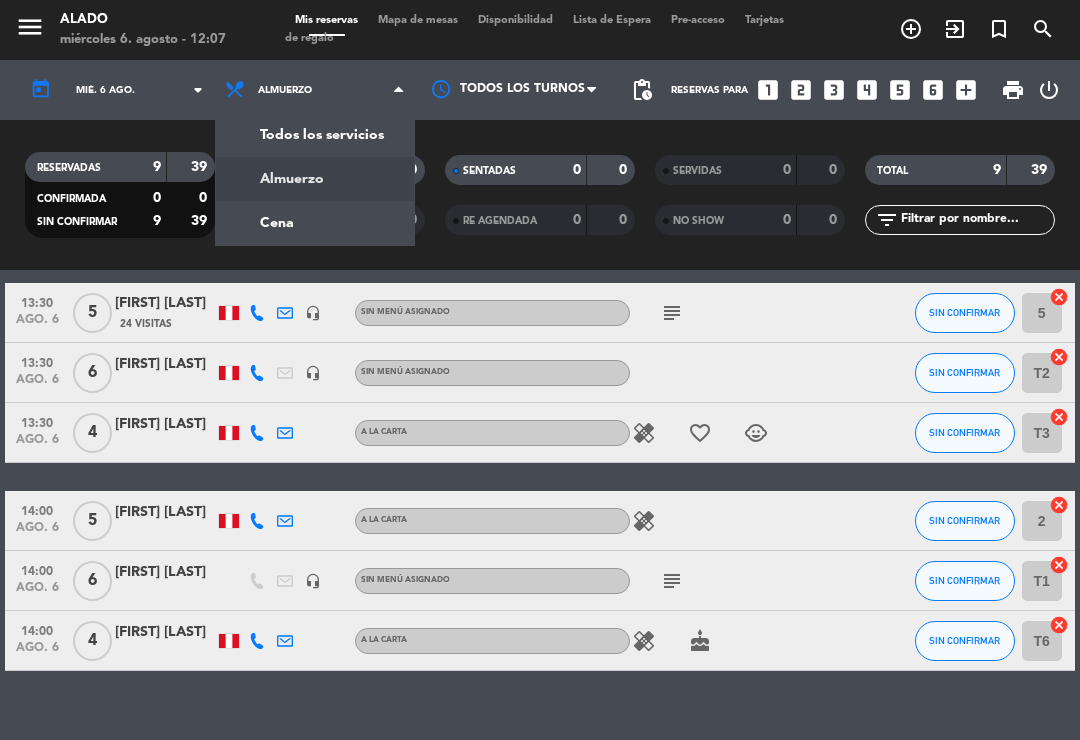click on "menu  Alado   miércoles 6. agosto - 12:07   Mis reservas   Mapa de mesas   Disponibilidad   Lista de Espera   Pre-acceso   Tarjetas de regalo  add_circle_outline exit_to_app turned_in_not search today    mié. 6 ago. arrow_drop_down  Todos los servicios  Almuerzo  Cena  Almuerzo  Todos los servicios  Almuerzo  Cena Todos los turnos pending_actions  Reservas para   looks_one   looks_two   looks_3   looks_4   looks_5   looks_6   add_box  print  power_settings_new   RESERVADAS   9   39   CONFIRMADA   0   0   SIN CONFIRMAR   9   39   CHECK INS   0   0   CANCELADA   3   20   SENTADAS   0   0   RE AGENDADA   0   0   SERVIDAS   0   0   NO SHOW   0   0   TOTAL   9   39  filter_list" 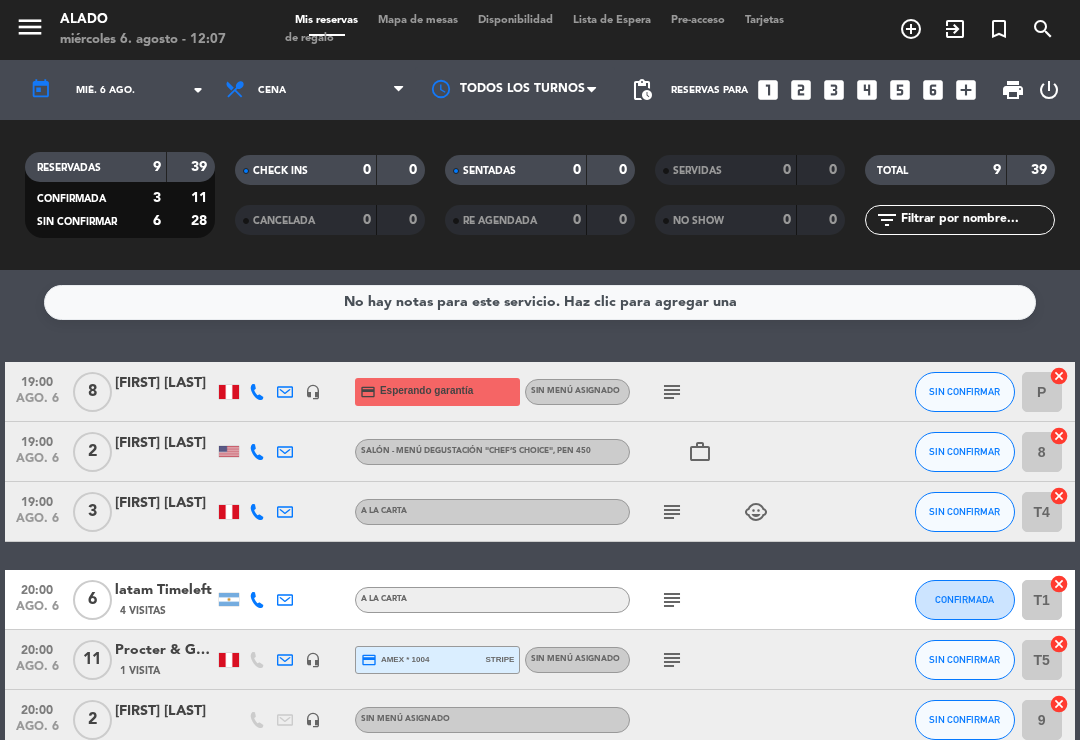 scroll, scrollTop: 0, scrollLeft: 0, axis: both 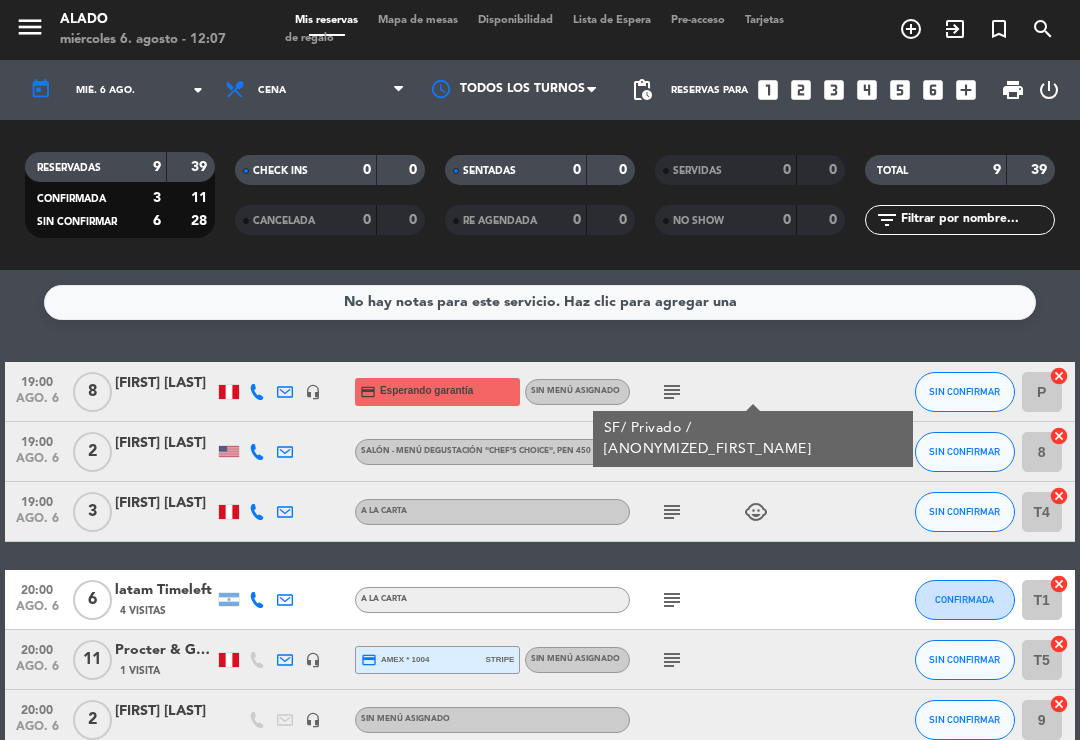 click on "subject" 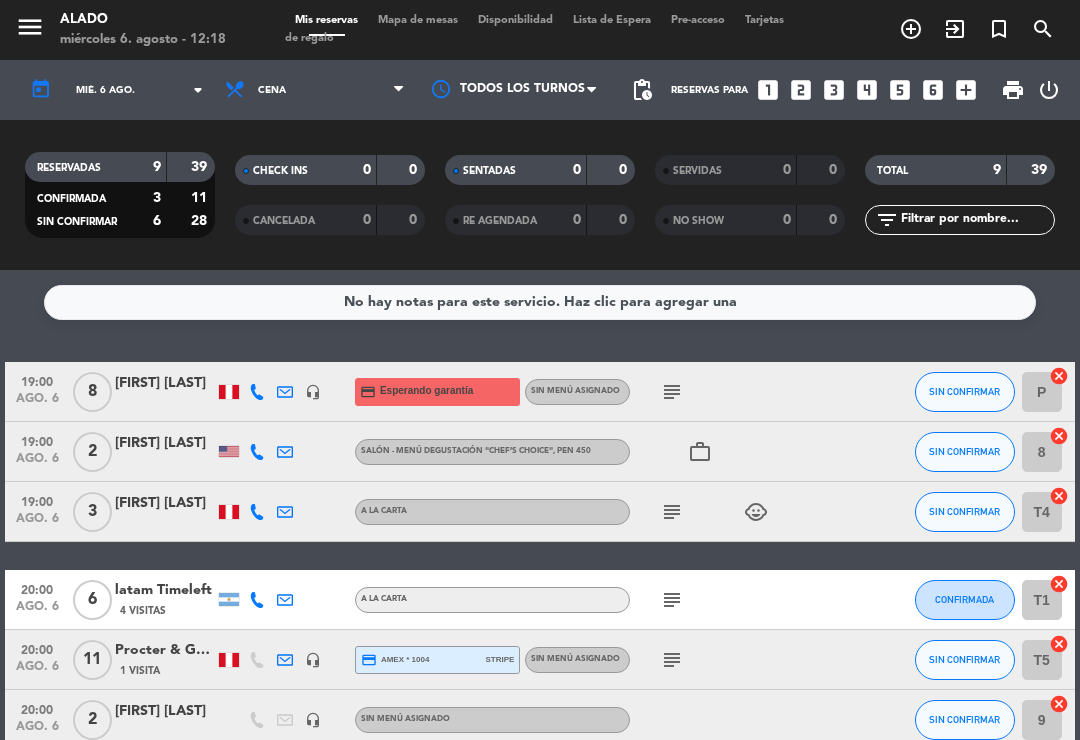 scroll, scrollTop: 0, scrollLeft: 0, axis: both 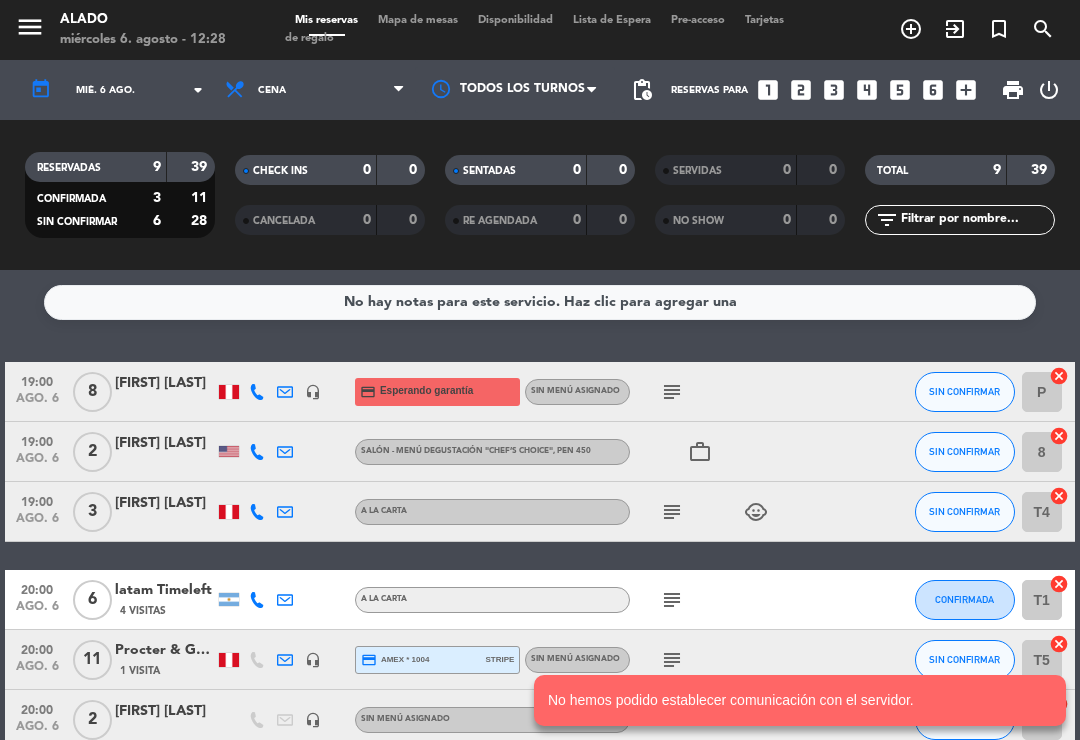 click on "Todos los servicios  Almuerzo  Cena  Cena  Todos los servicios  Almuerzo  Cena" 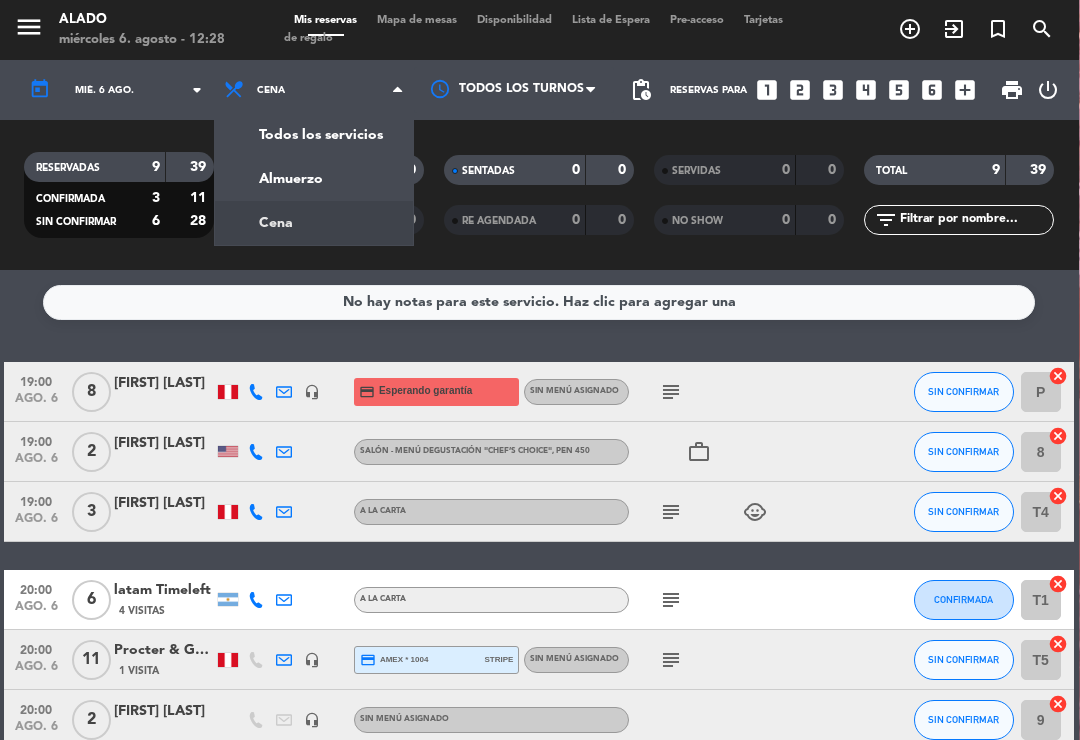 click on "menu  Alado   miércoles 6. agosto - 12:28   Mis reservas   Mapa de mesas   Disponibilidad   Lista de Espera   Pre-acceso   Tarjetas de regalo  add_circle_outline exit_to_app turned_in_not search today    mié. 6 ago. arrow_drop_down  Todos los servicios  Almuerzo  Cena  Cena  Todos los servicios  Almuerzo  Cena Todos los turnos pending_actions  Reservas para   looks_one   looks_two   looks_3   looks_4   looks_5   looks_6   add_box  print  power_settings_new   RESERVADAS   9   39   CONFIRMADA   3   11   SIN CONFIRMAR   6   28   CHECK INS   0   0   CANCELADA   0   0   SENTADAS   0   0   RE AGENDADA   0   0   SERVIDAS   0   0   NO SHOW   0   0   TOTAL   9   39  filter_list" 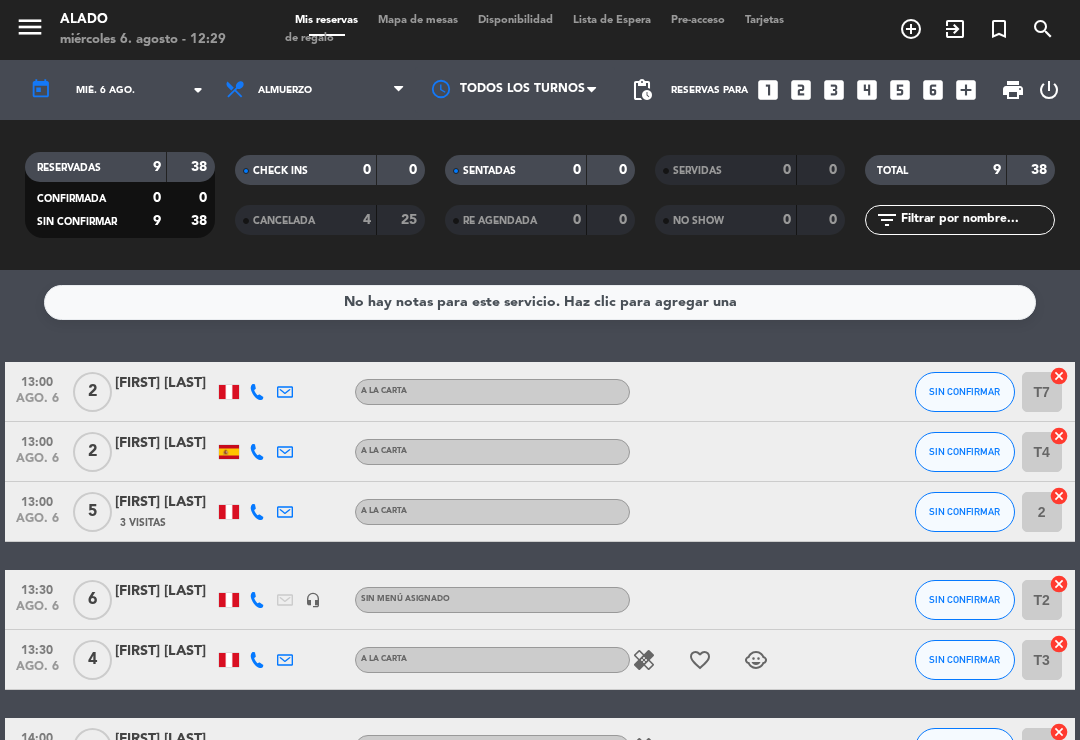 scroll, scrollTop: 0, scrollLeft: 0, axis: both 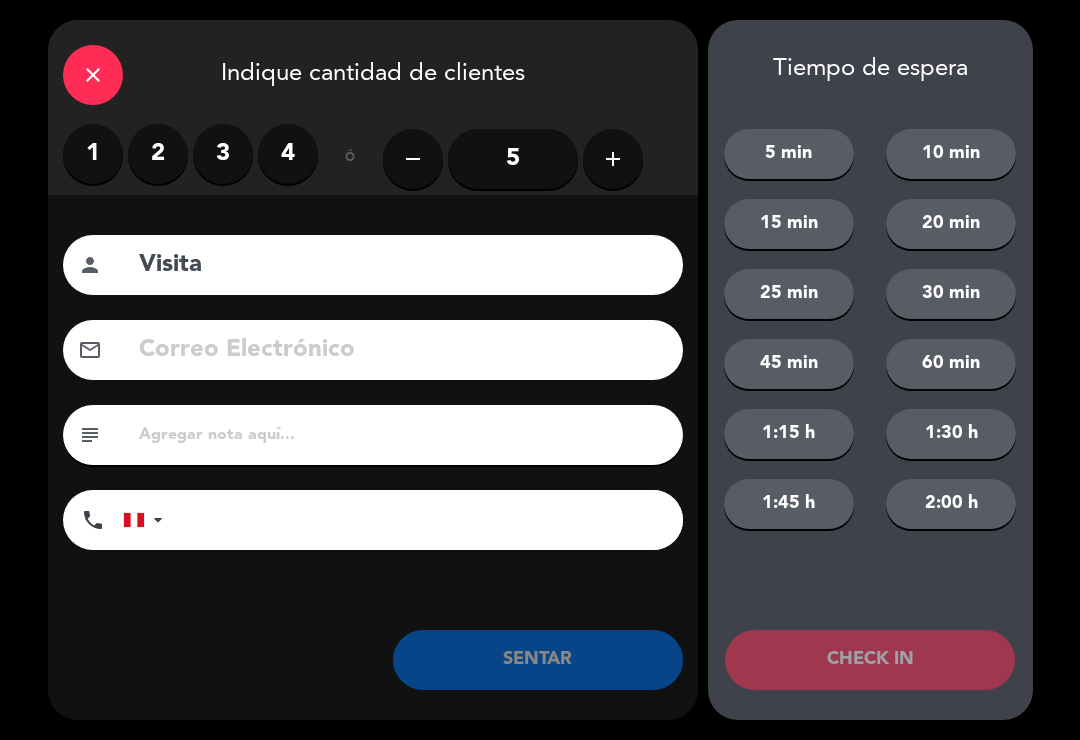 type on "Visita" 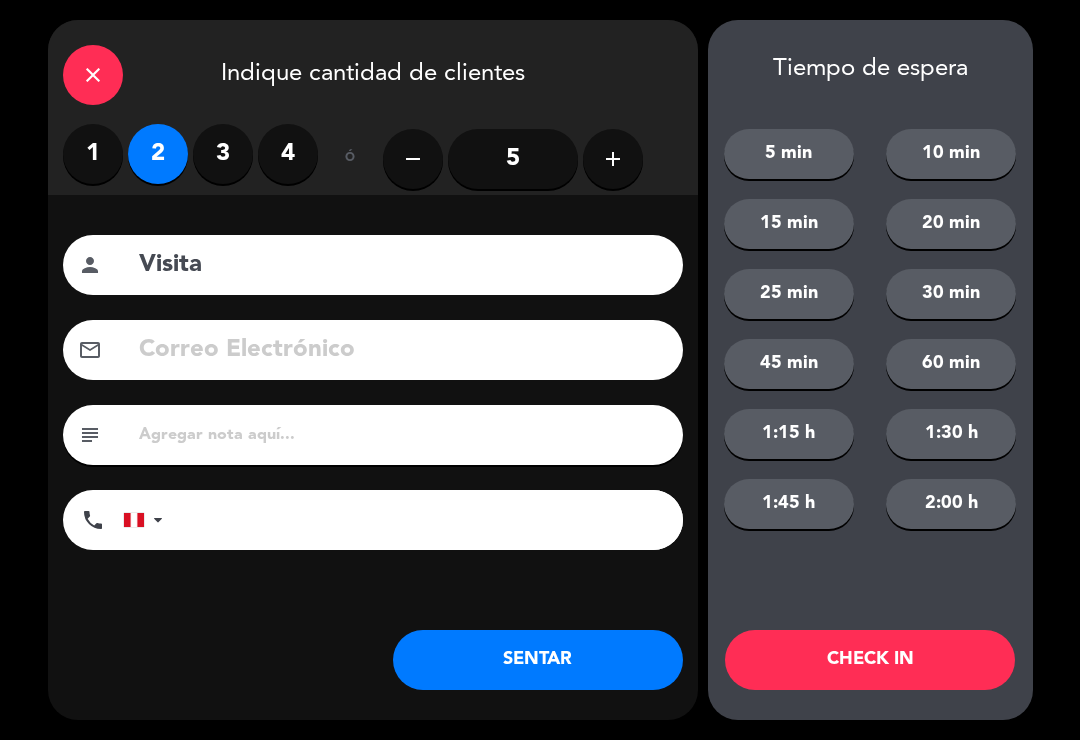 click on "SENTAR" 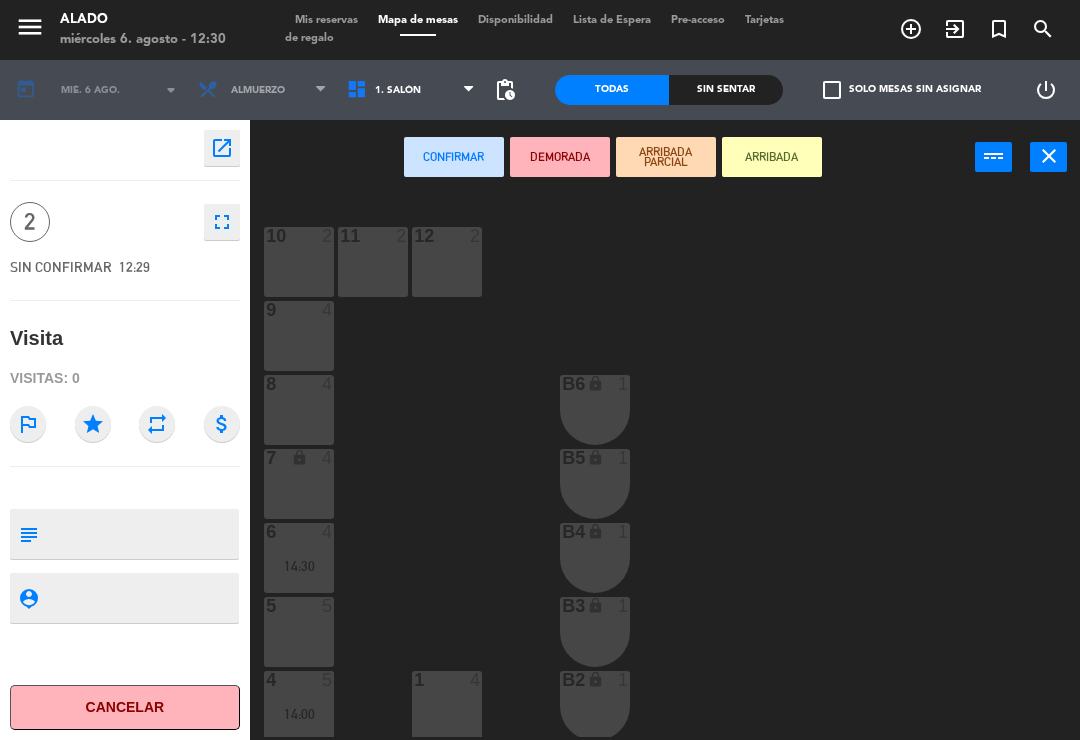 click on "10  2" at bounding box center (299, 262) 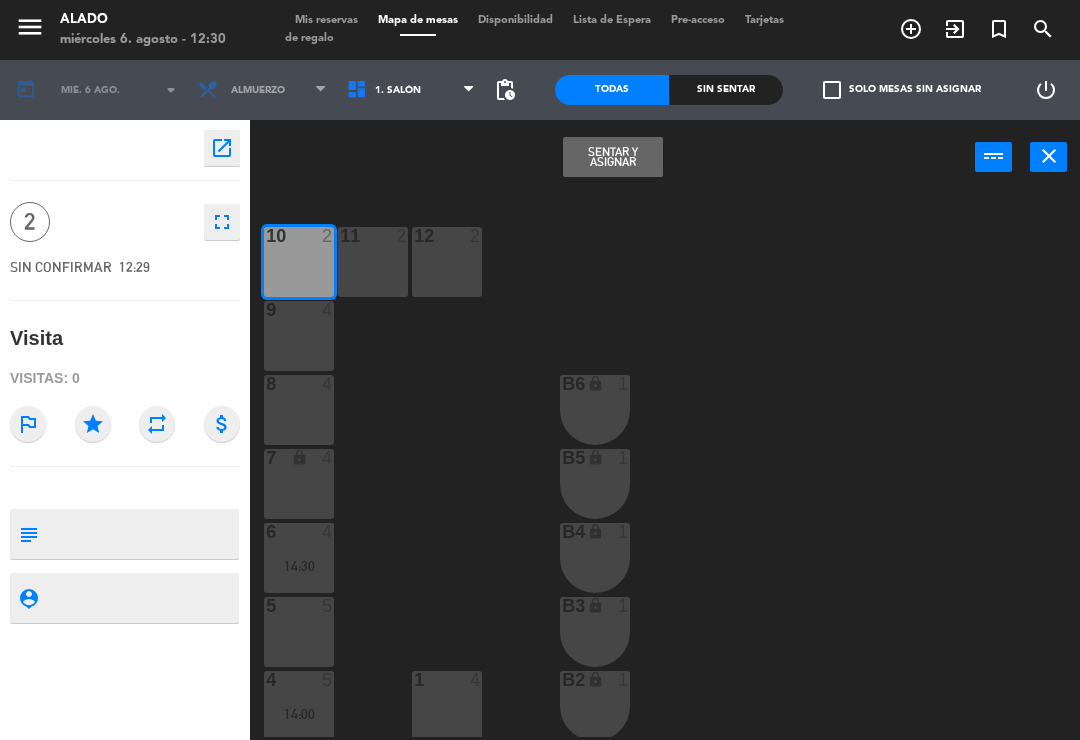 click on "Sentar y Asignar" at bounding box center [613, 157] 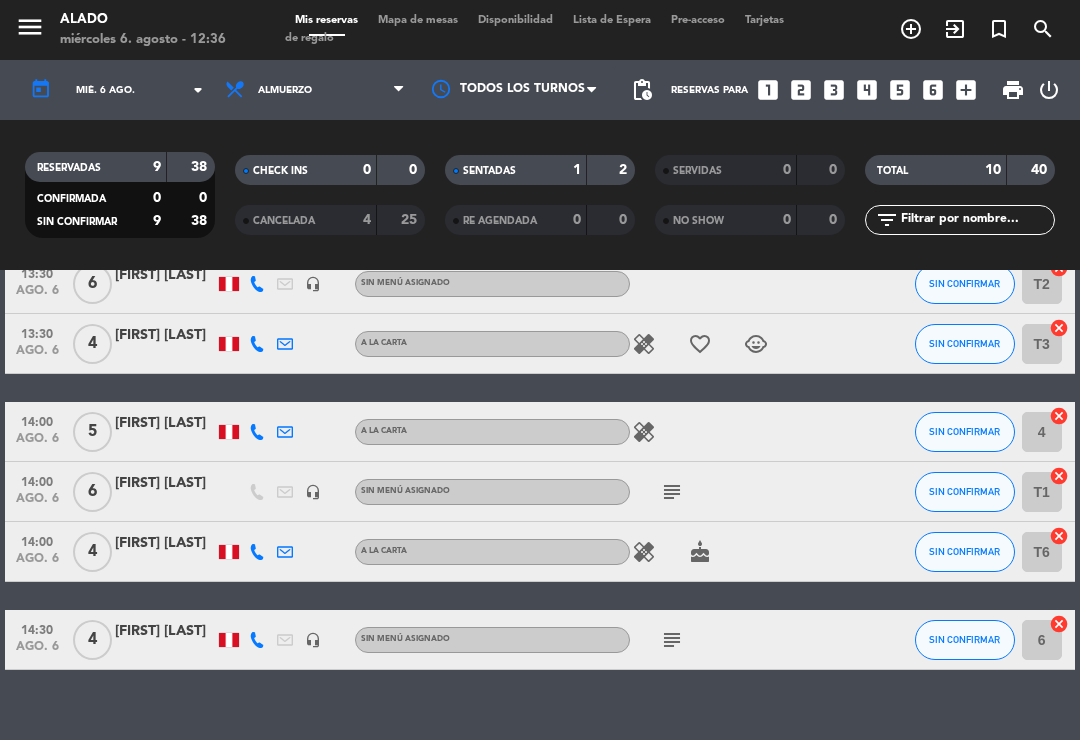 scroll, scrollTop: 403, scrollLeft: 0, axis: vertical 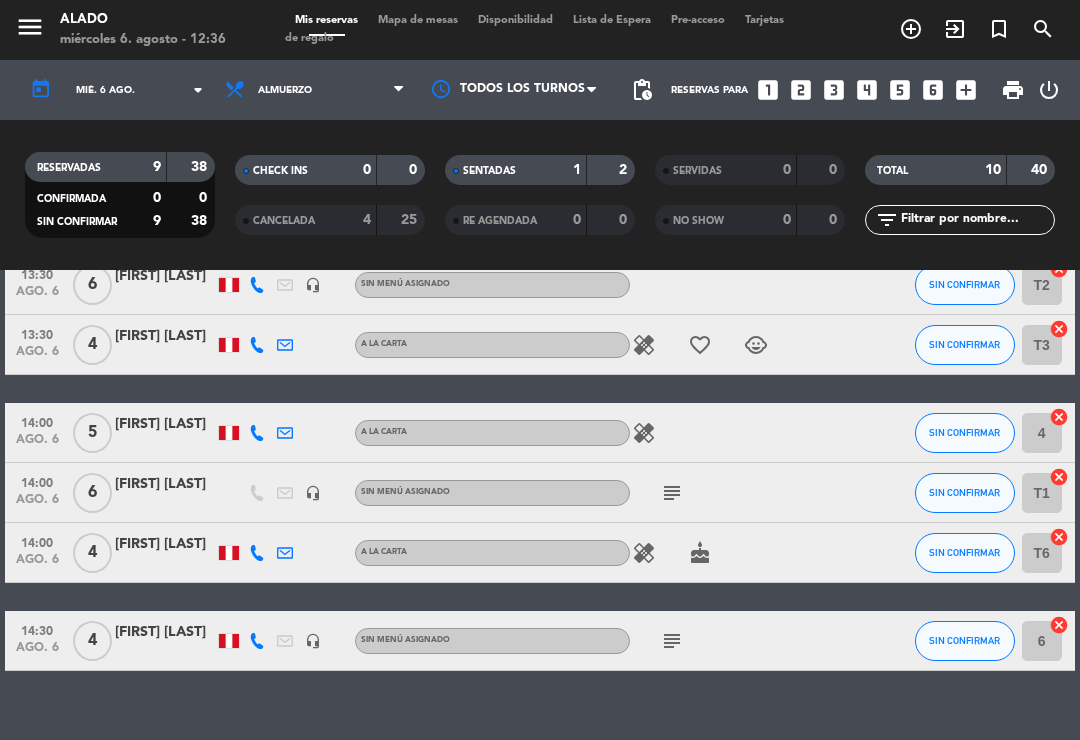 click on "subject" 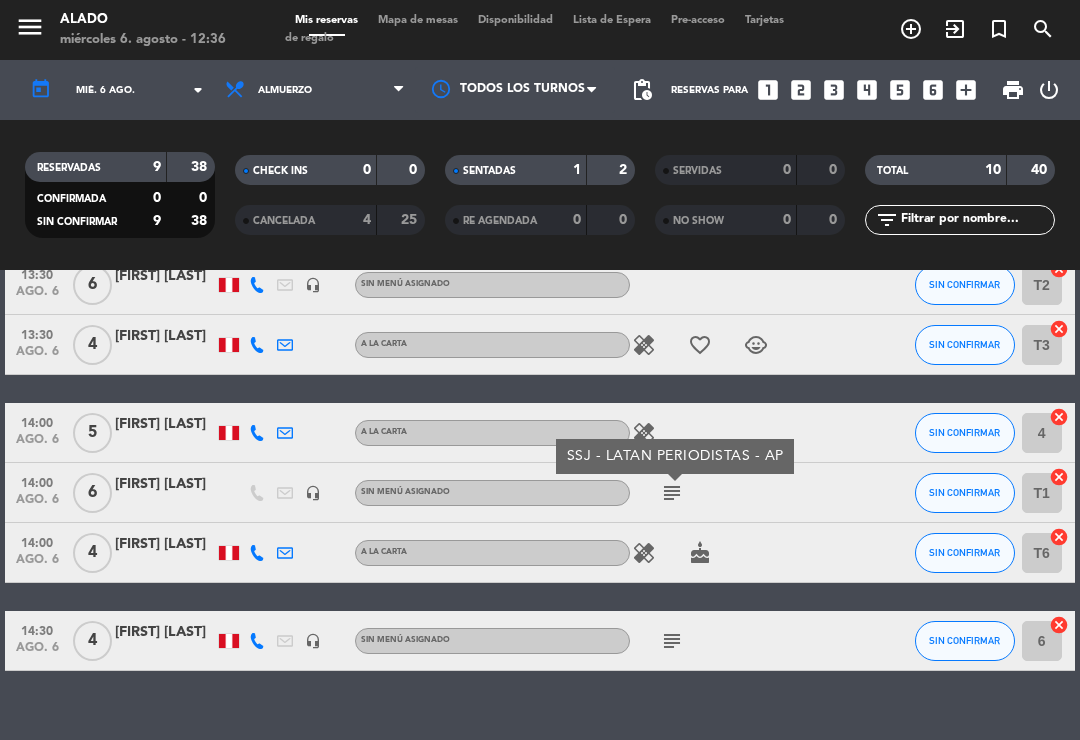 click on "SSJ - LATAN PERIODISTAS - AP" 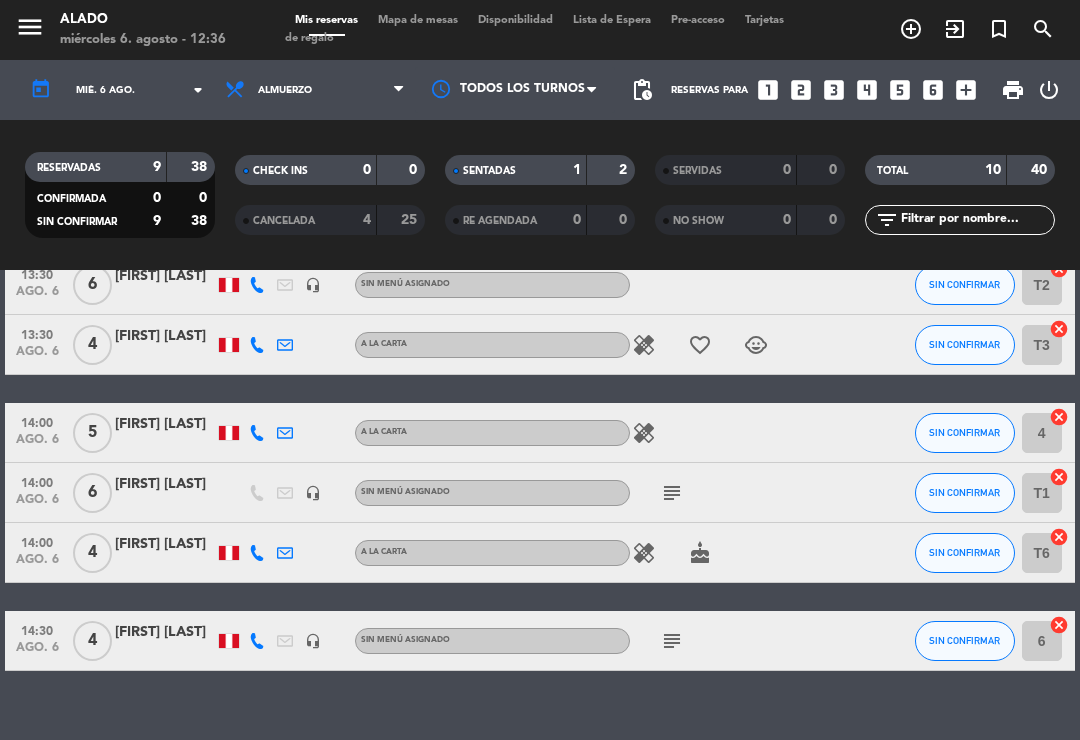 click on "subject" 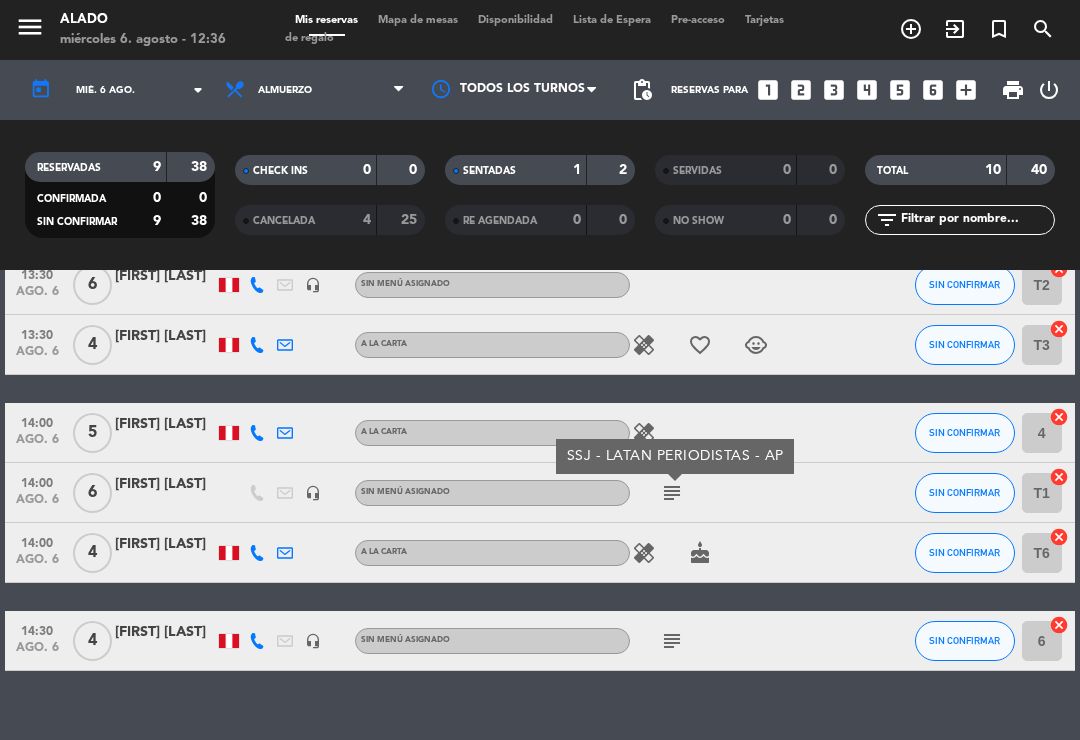 click on "subject" 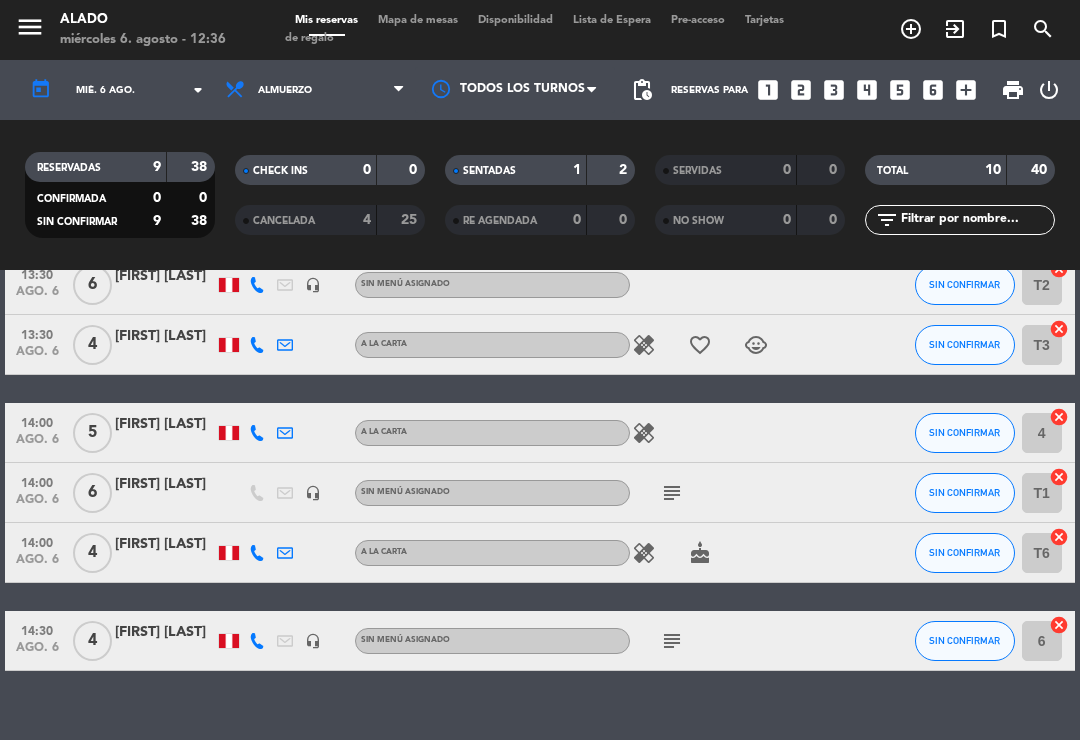 click on "cancel" 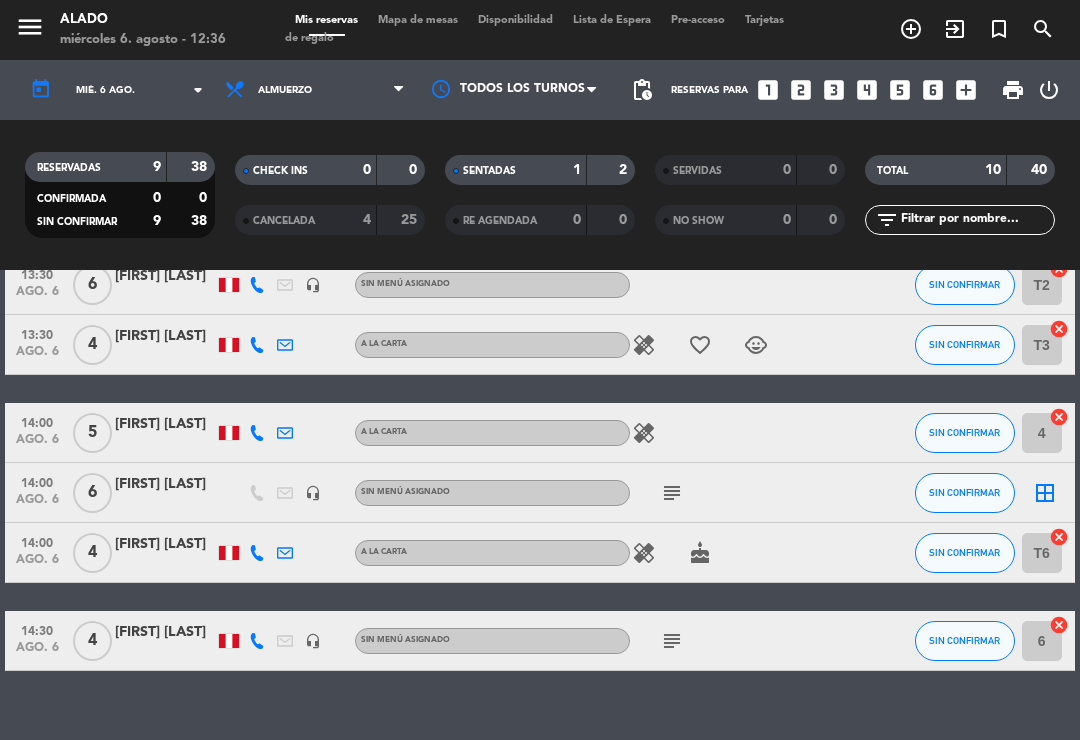 click on "cancel" 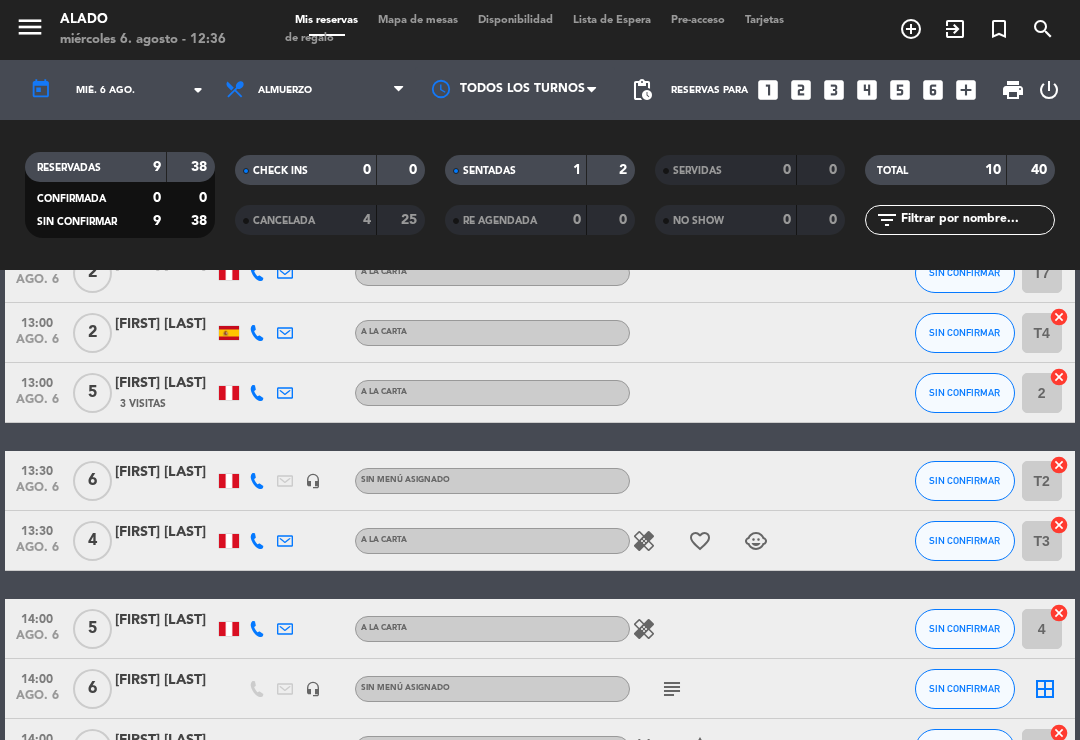 scroll, scrollTop: 206, scrollLeft: 0, axis: vertical 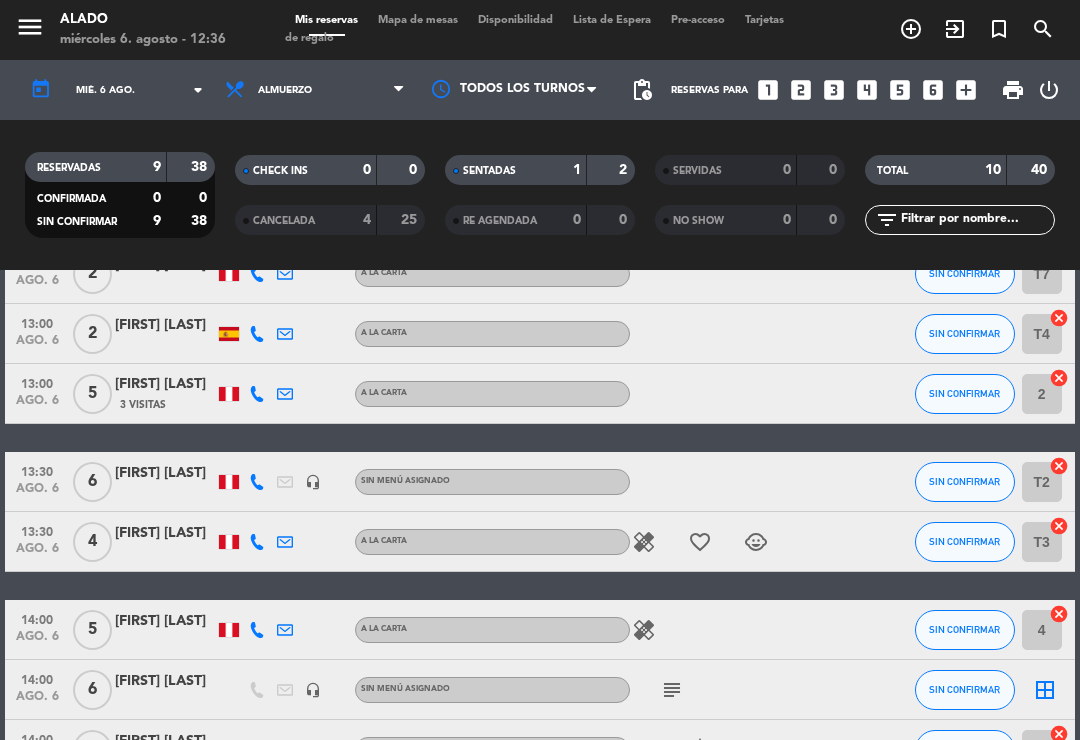 click on "cancel" 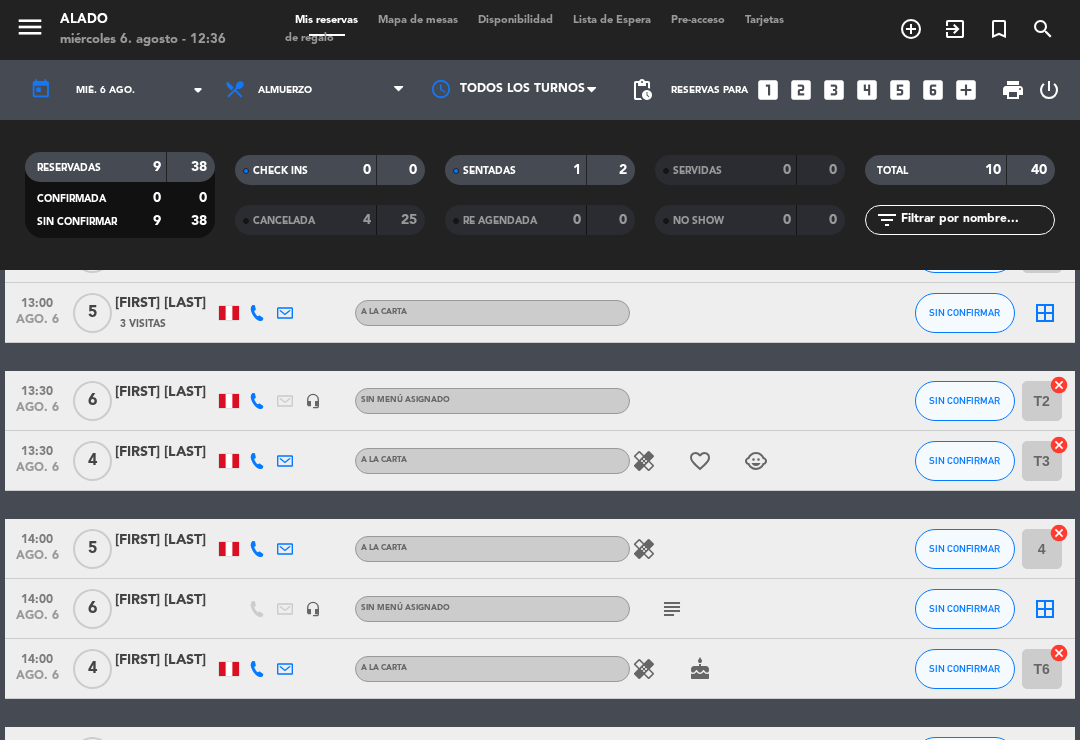 scroll, scrollTop: 292, scrollLeft: 0, axis: vertical 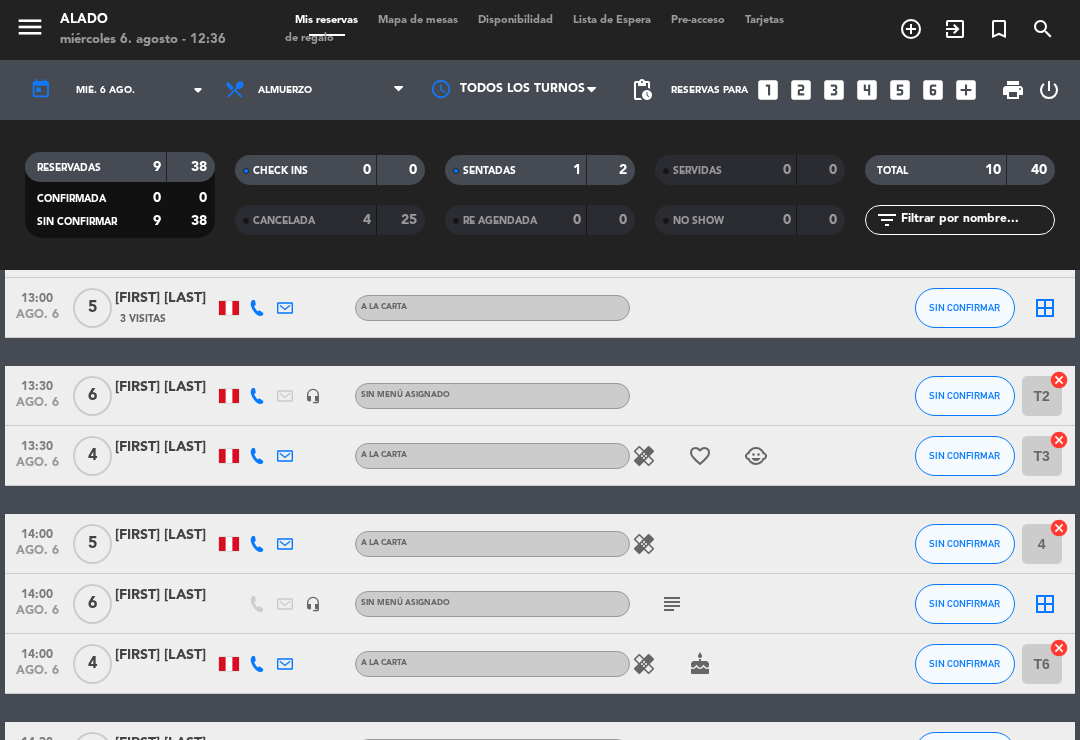 click on "border_all" 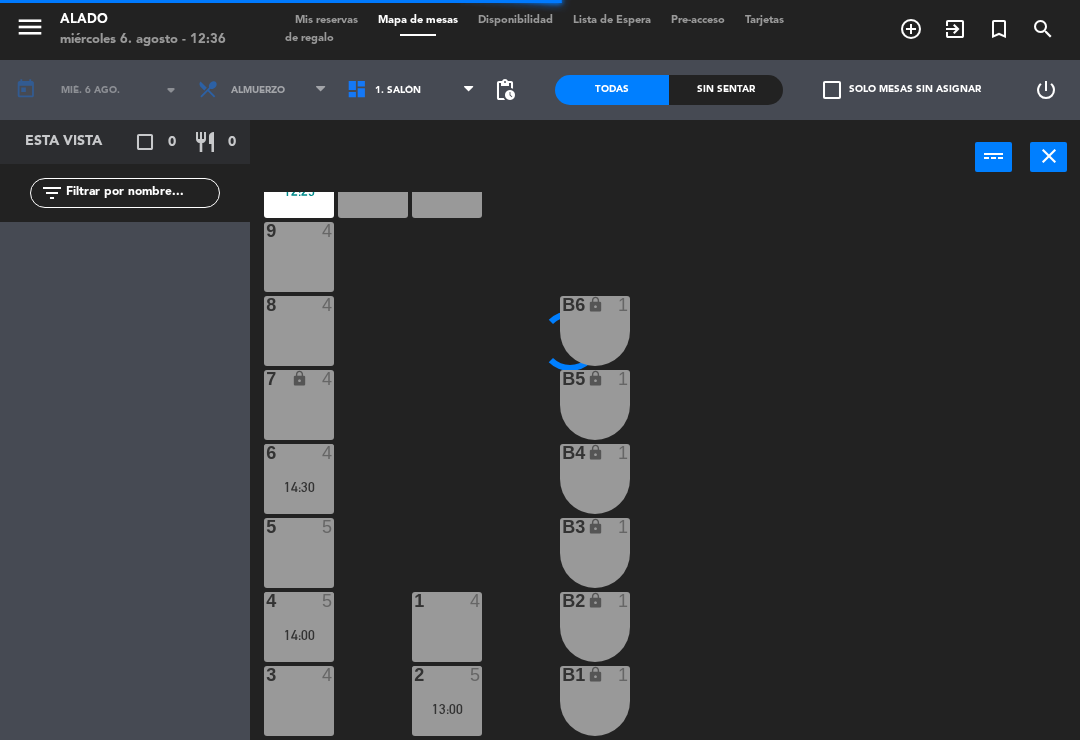 scroll, scrollTop: 79, scrollLeft: 0, axis: vertical 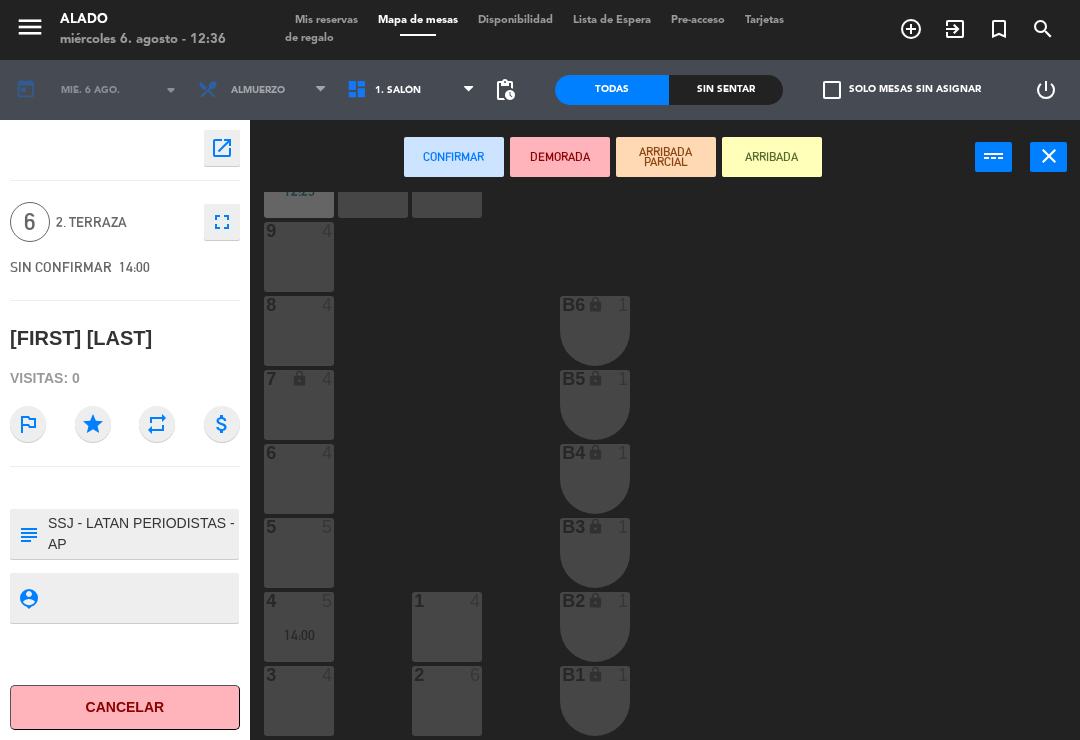 click on "close" at bounding box center (1049, 156) 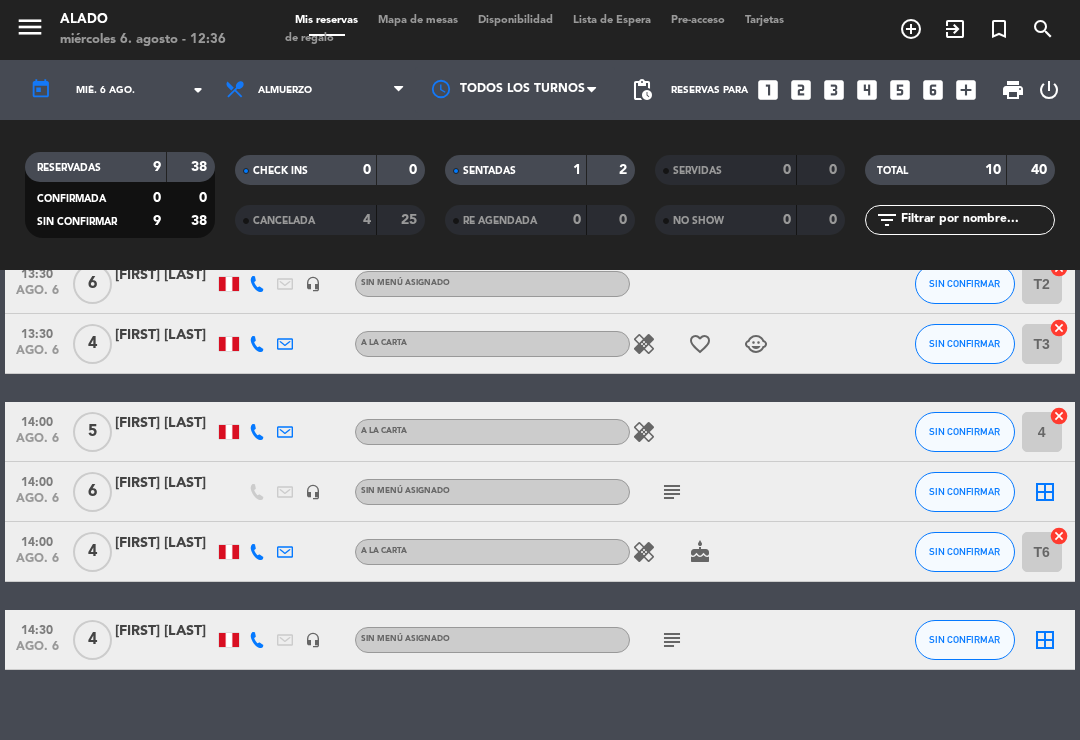 scroll, scrollTop: 403, scrollLeft: 0, axis: vertical 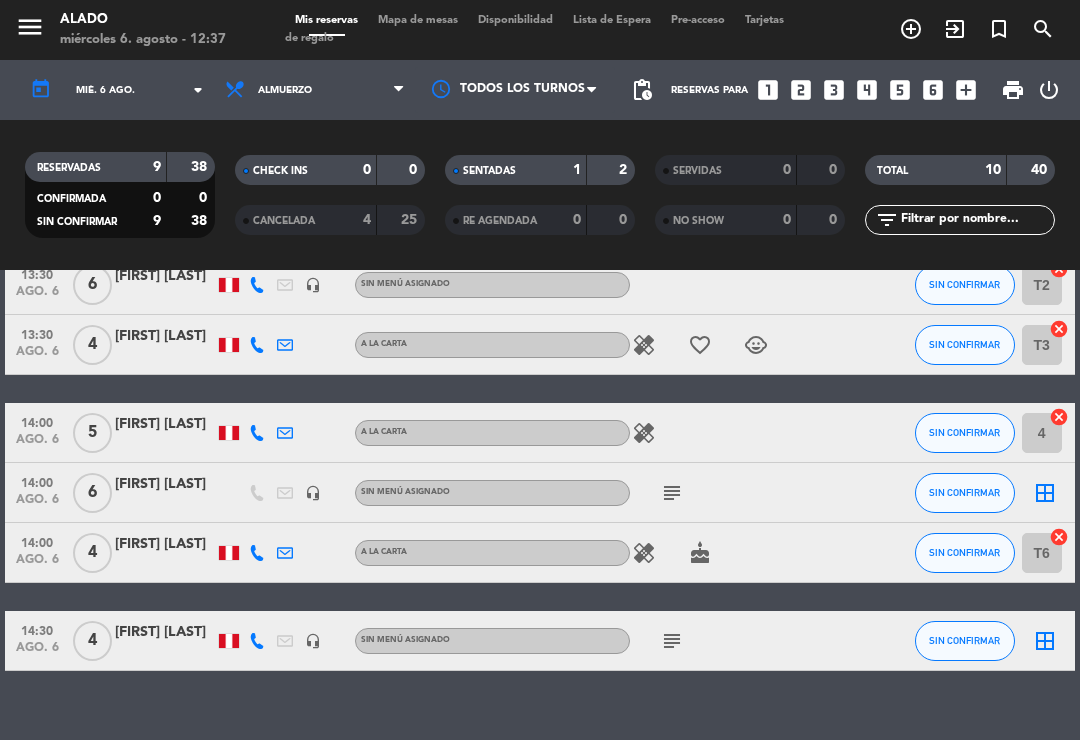 click on "subject" 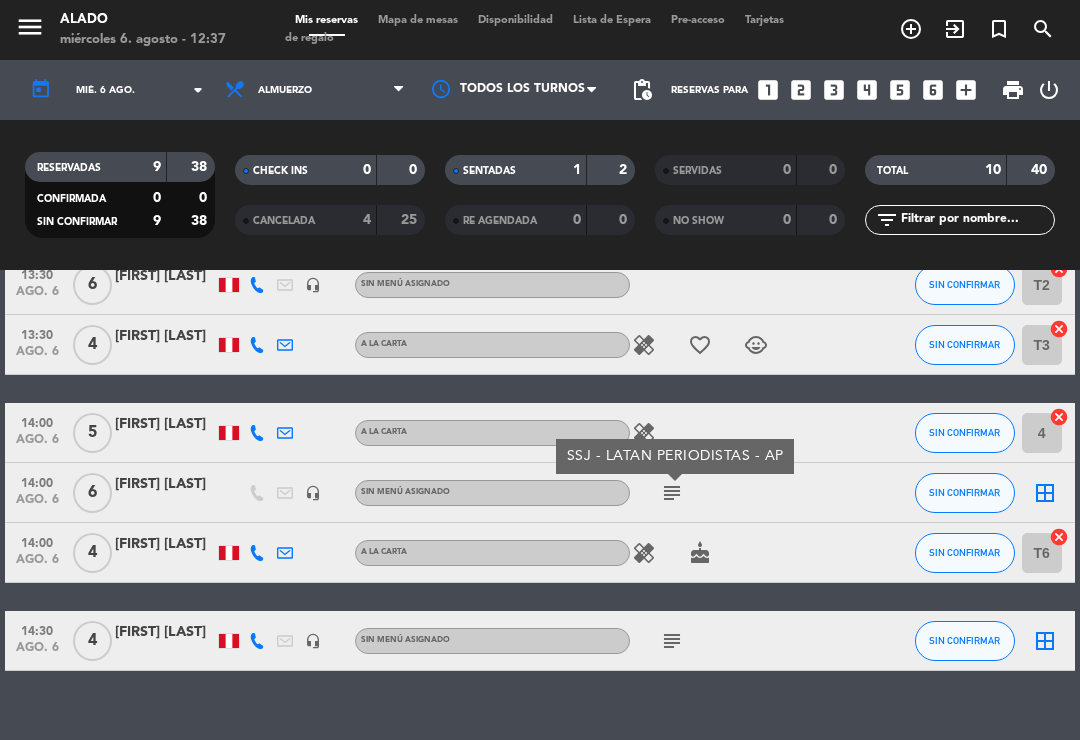 click on "subject" 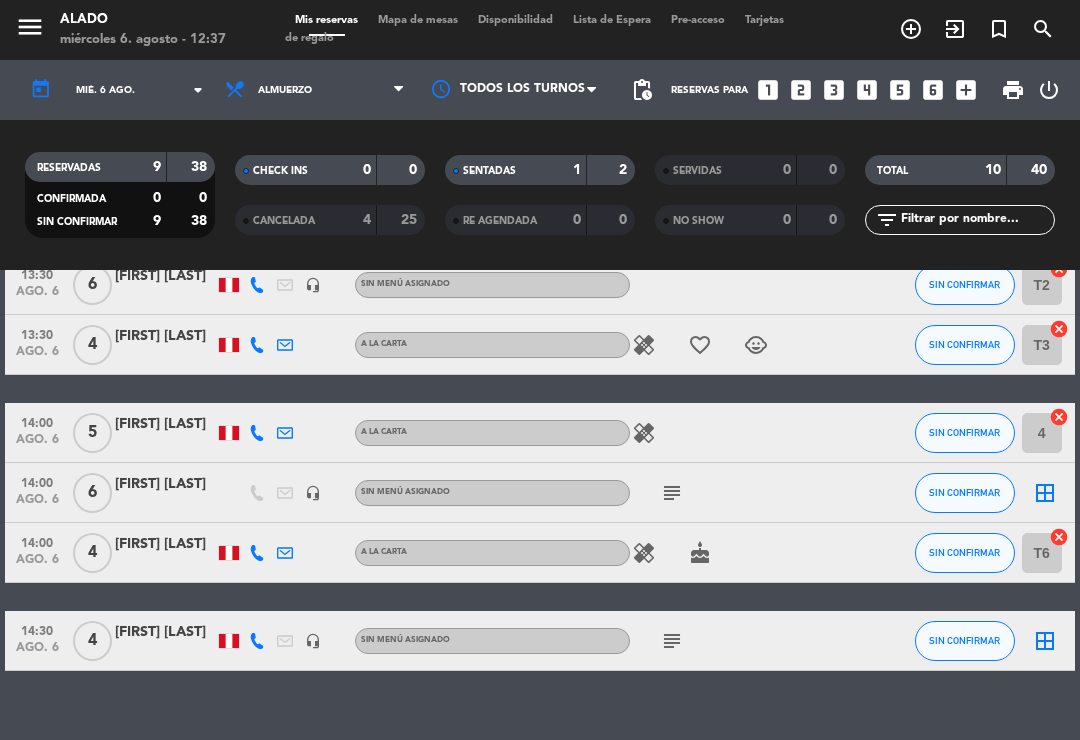 scroll, scrollTop: 403, scrollLeft: 0, axis: vertical 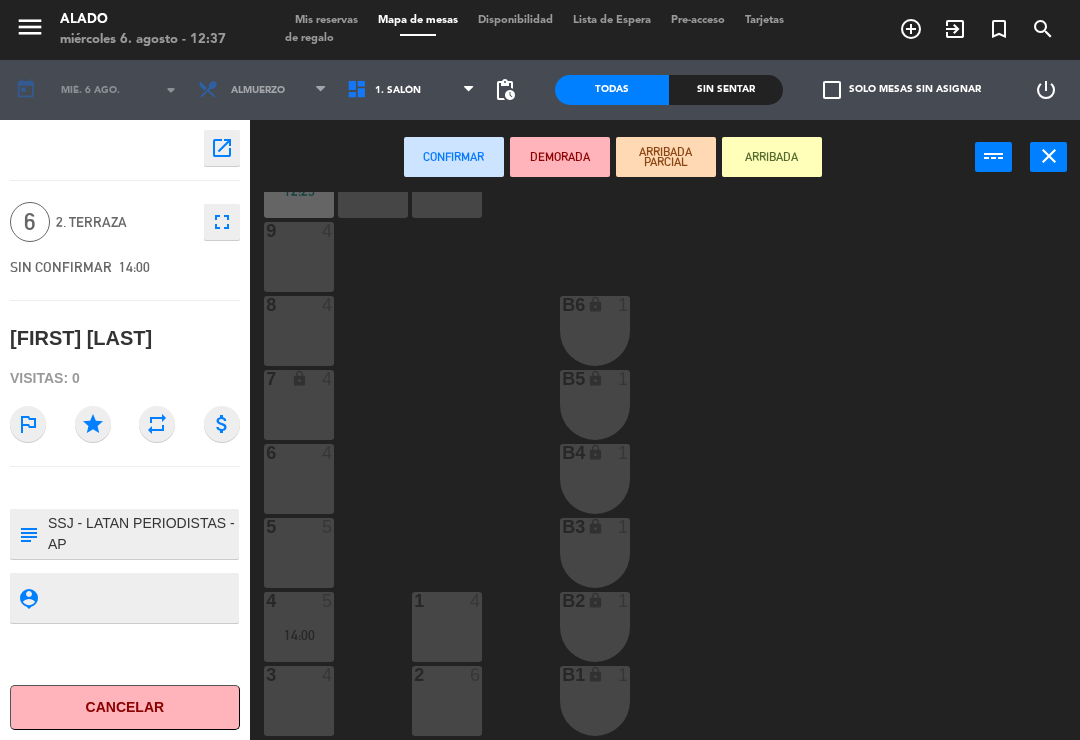 click on "2  6" at bounding box center [447, 701] 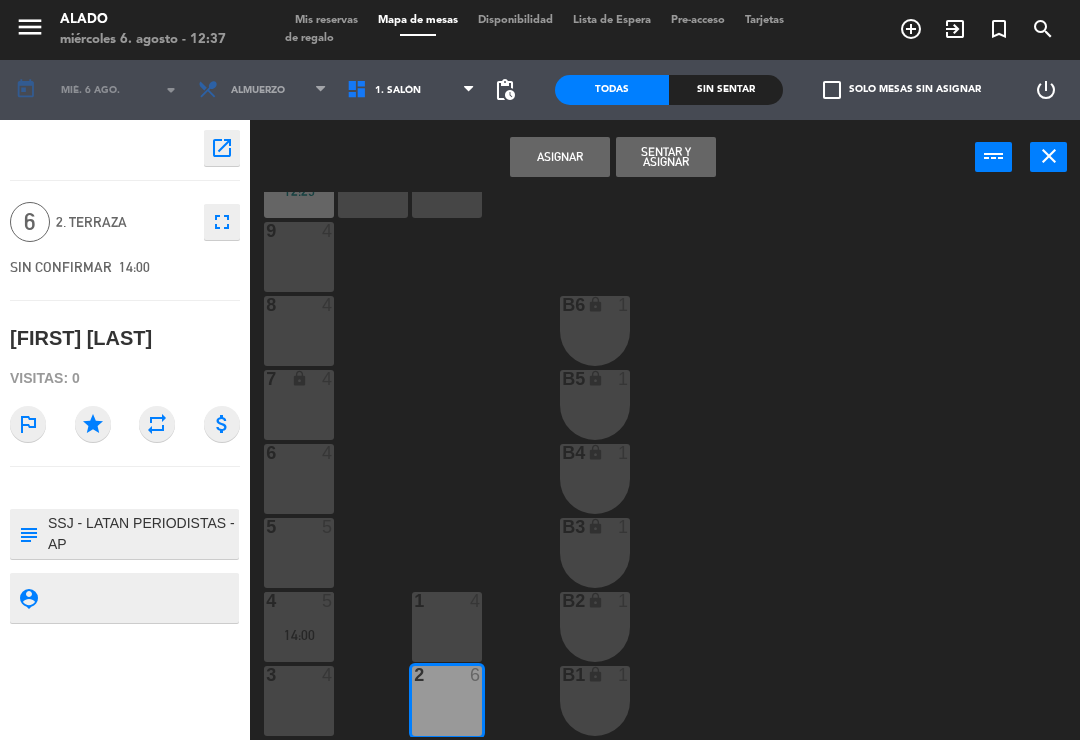 click on "Asignar" at bounding box center (560, 157) 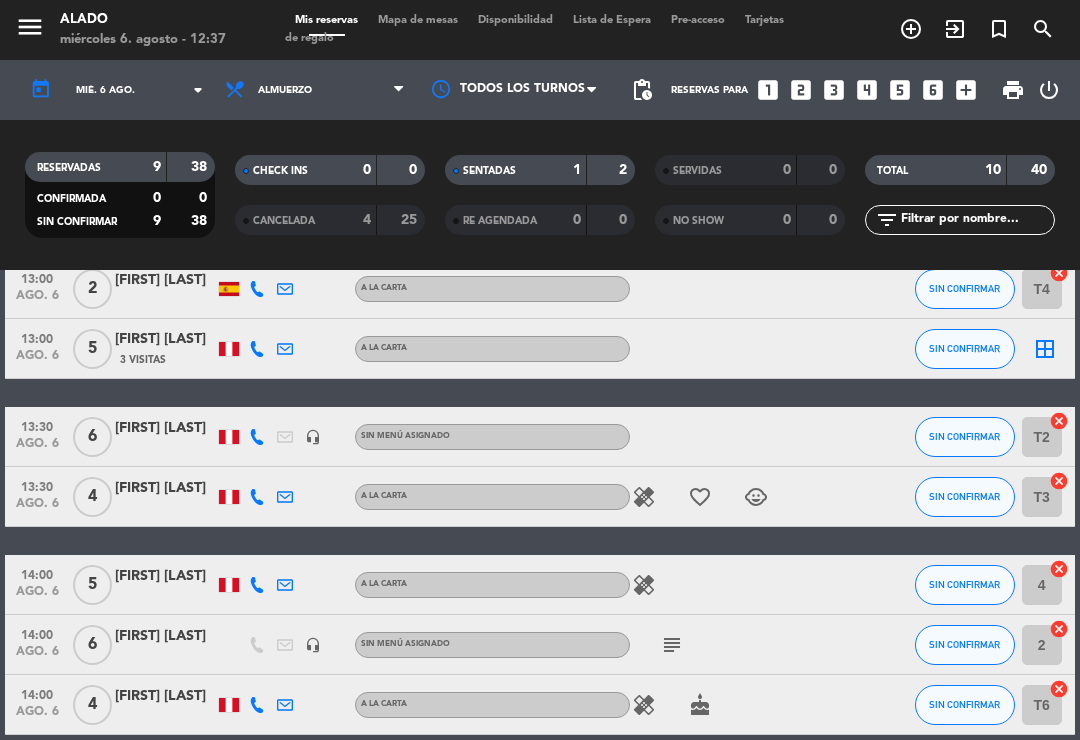 scroll, scrollTop: 252, scrollLeft: 0, axis: vertical 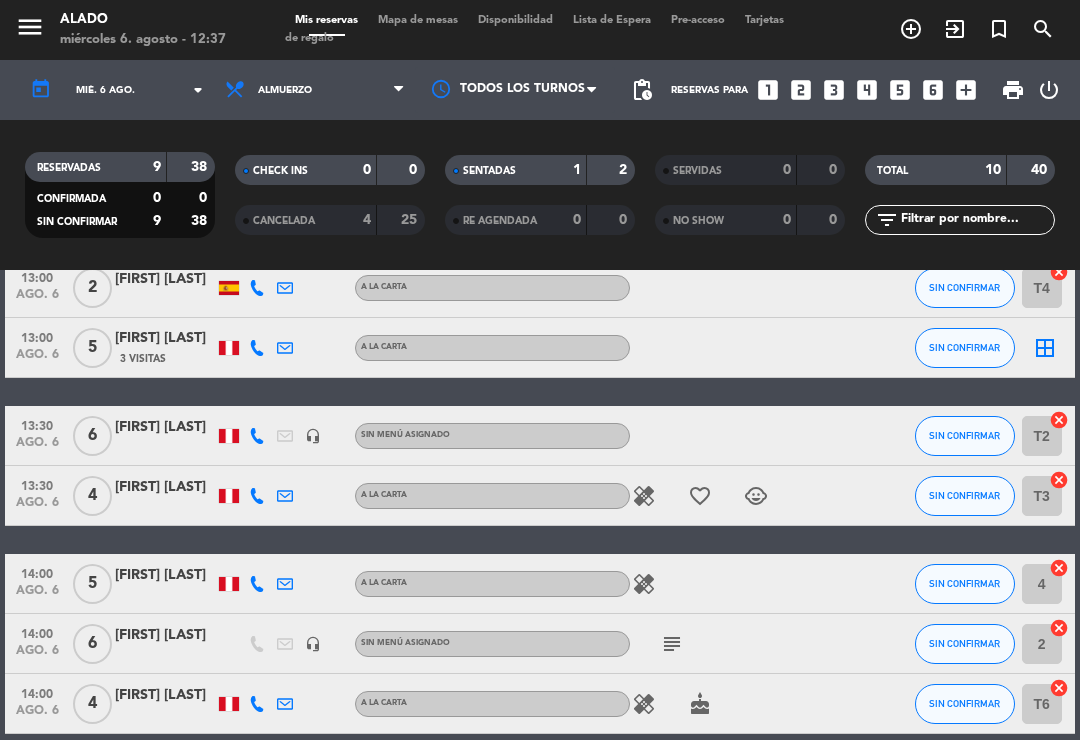 click on "border_all" 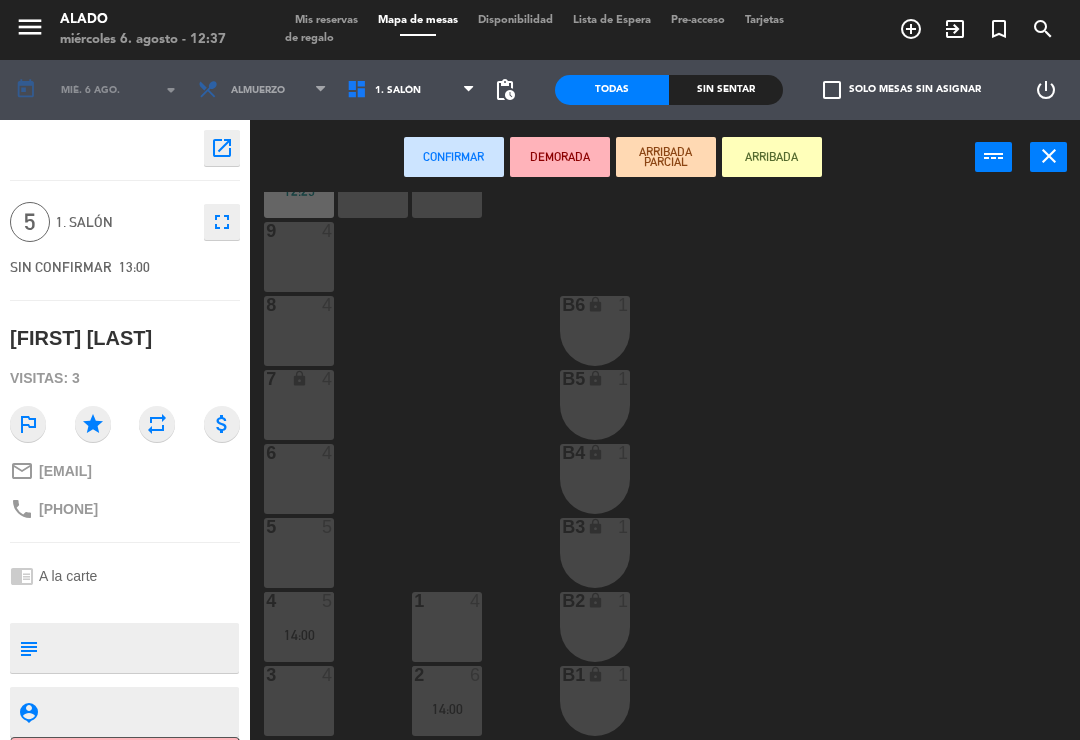 scroll, scrollTop: 79, scrollLeft: 0, axis: vertical 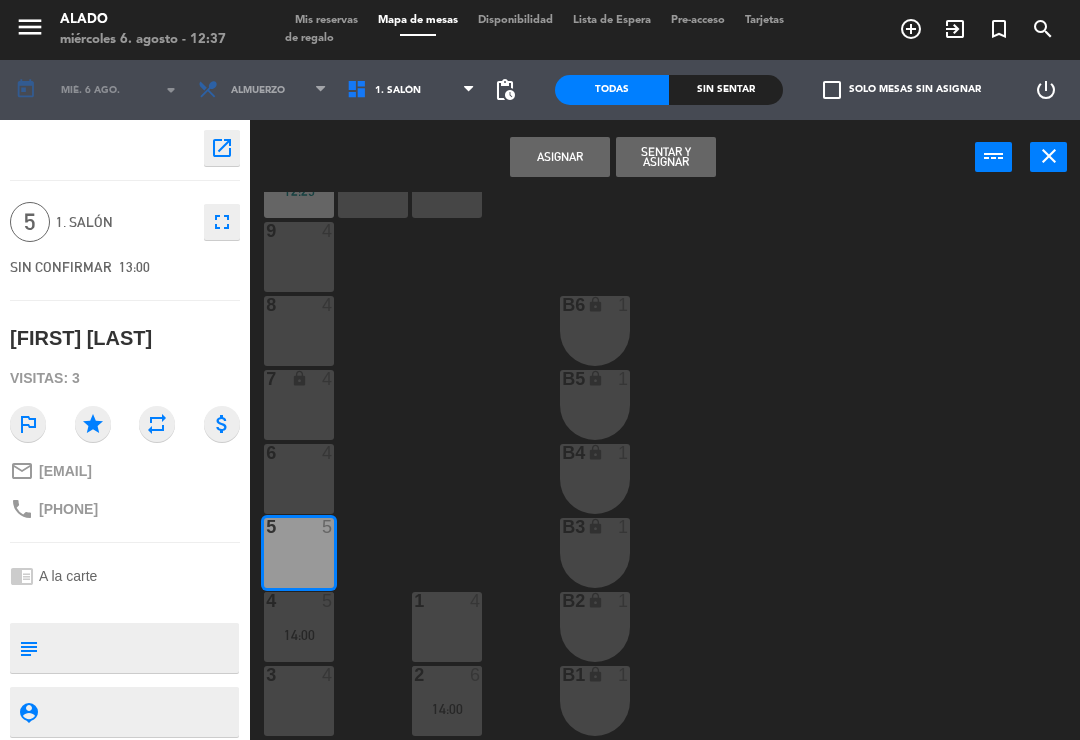 click on "Asignar" at bounding box center [560, 157] 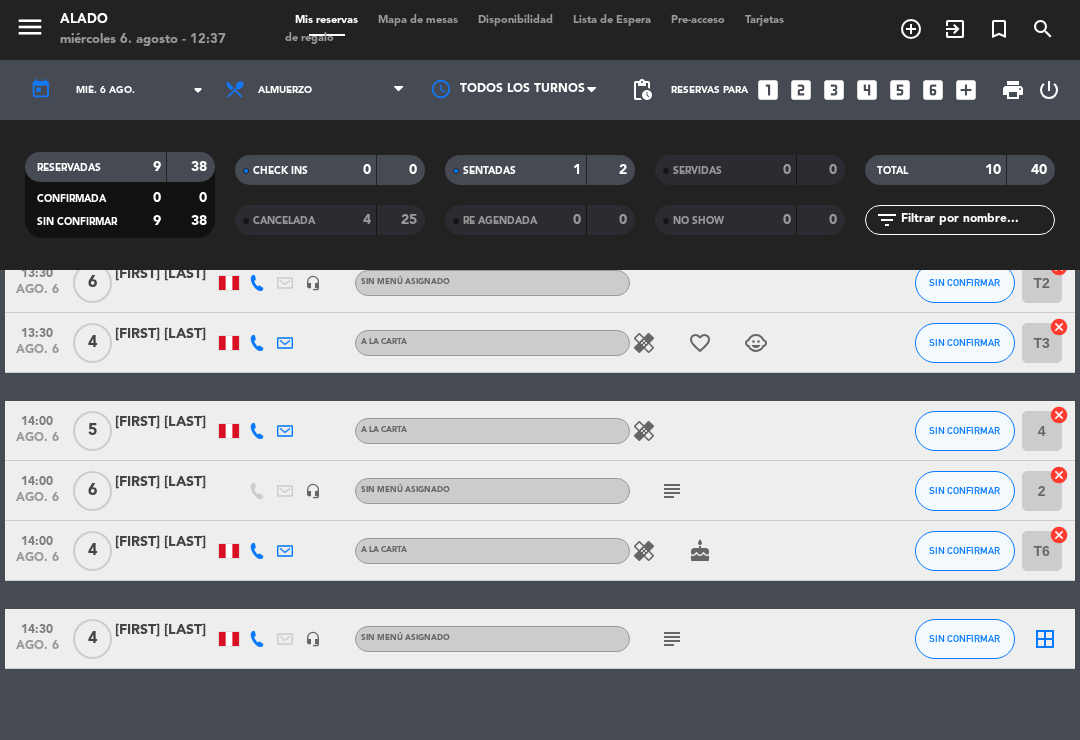 scroll, scrollTop: 403, scrollLeft: 0, axis: vertical 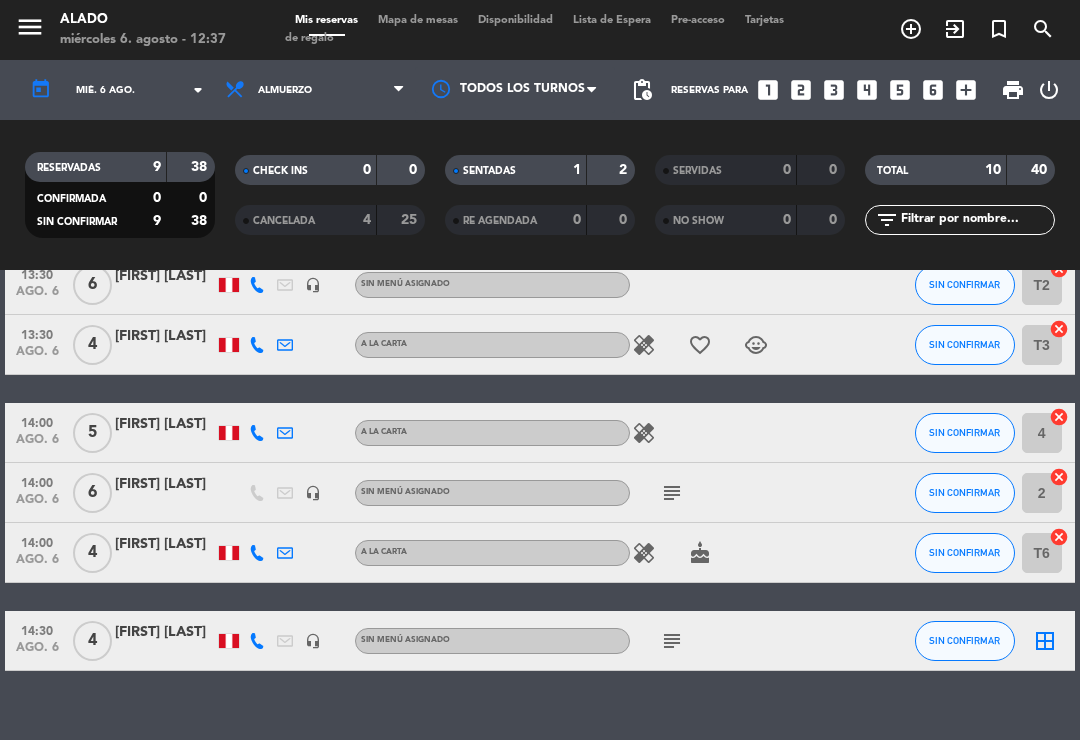 click on "border_all" 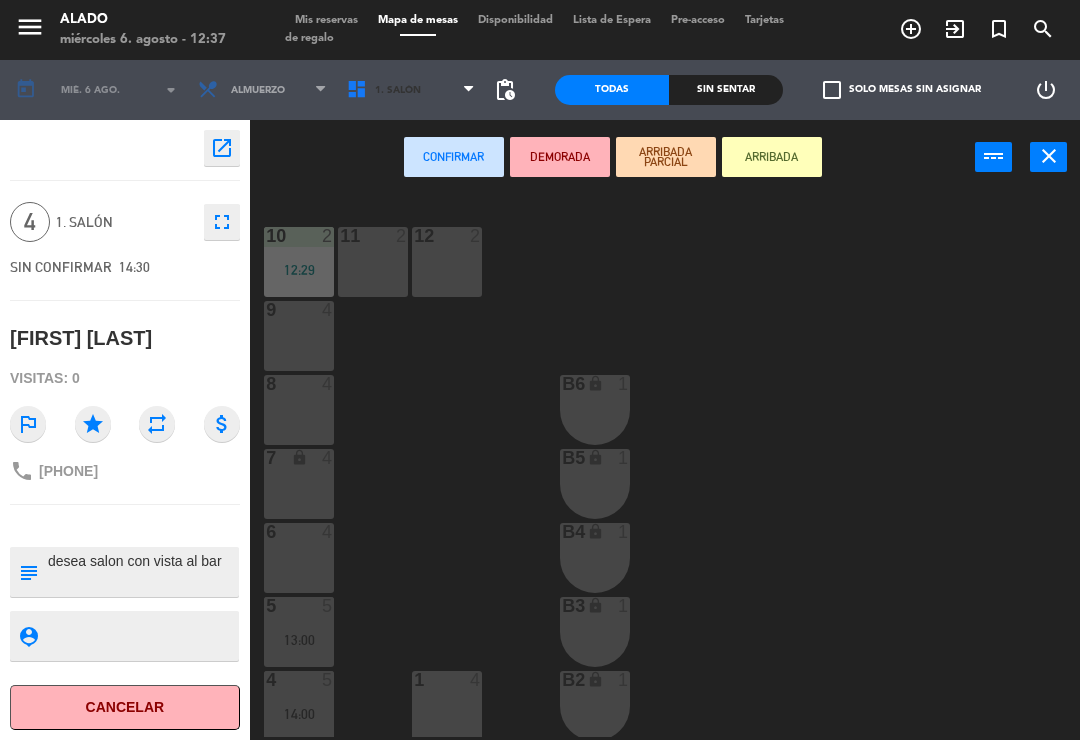 click on "1. Salón" at bounding box center (411, 90) 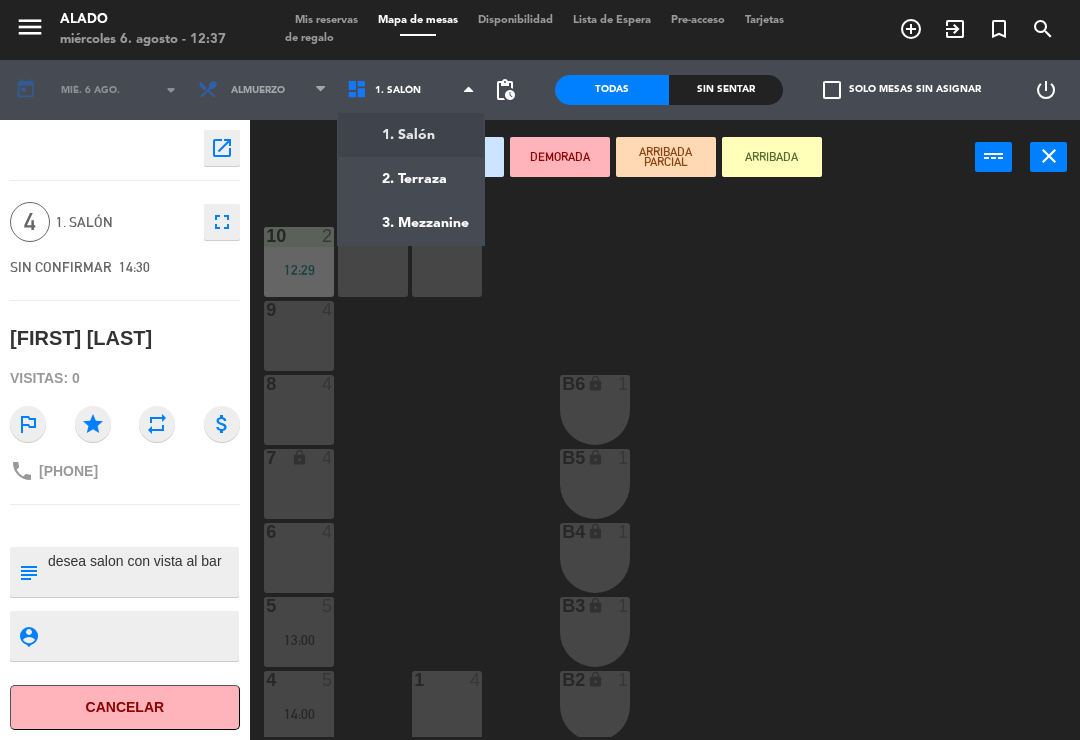 click on "menu  Alado   miércoles 6. agosto - 12:37   Mis reservas   Mapa de mesas   Disponibilidad   Lista de Espera   Pre-acceso   Tarjetas de regalo  add_circle_outline exit_to_app turned_in_not search today    mié. 6 ago. arrow_drop_down  Almuerzo  Cena  Almuerzo  Almuerzo  Cena  1. Salón   2. Terraza   3. Mezzanine   1. Salón   1. Salón   2. Terraza   3. Mezzanine  pending_actions  Todas  Sin sentar  check_box_outline_blank   Solo mesas sin asignar   power_settings_new    open_in_new 4  1. Salón  fullscreen  SIN CONFIRMAR   14:30   [ANONYMIZED_FIRST_NAME] [ANONYMIZED_LAST_NAME]  Visitas: 0 outlined_flag star repeat attach_money phone [PHONE] subject                              person_pin                              Cancelar   Confirmar   DEMORADA   ARRIBADA PARCIAL   ARRIBADA  power_input close 10  2   12:29  11  2  12  2  9  4  8  4  B6 lock  1  7 lock  4  B5 lock  1  6  4  B4 lock  1  5  5   13:00  B3 lock  1  4  5   14:00  1  4  B2 lock  1  3  4  2  6   14:00  B1 lock  1" 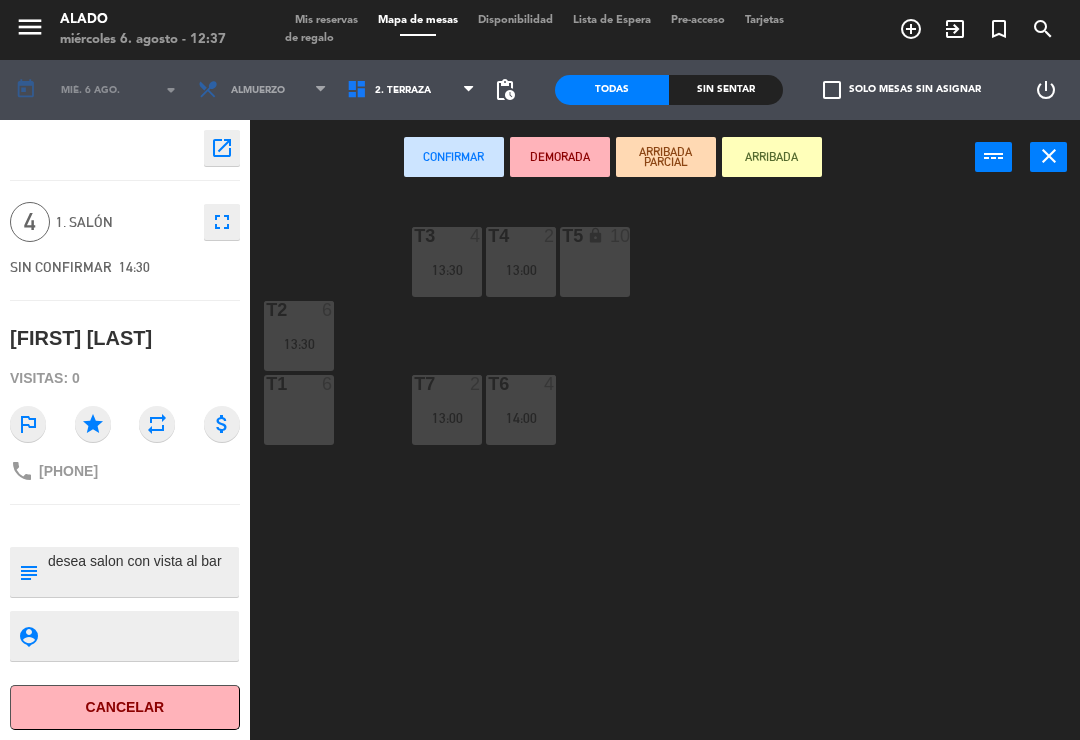 click on "10" at bounding box center [620, 236] 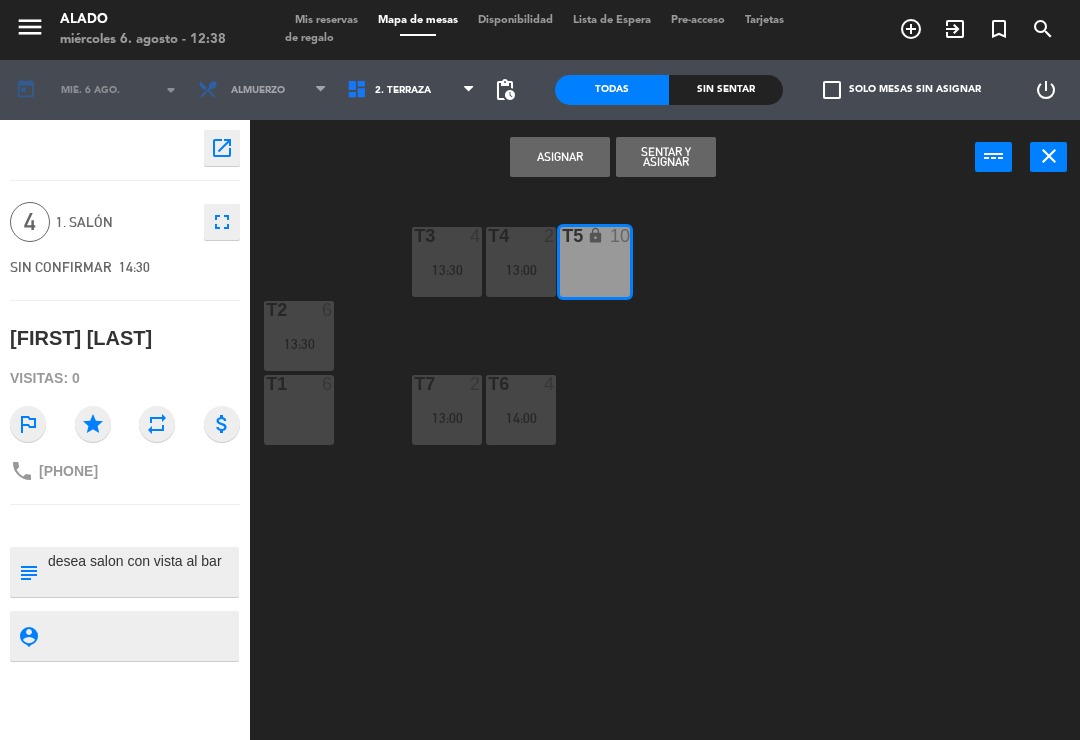click on "Asignar" at bounding box center (560, 157) 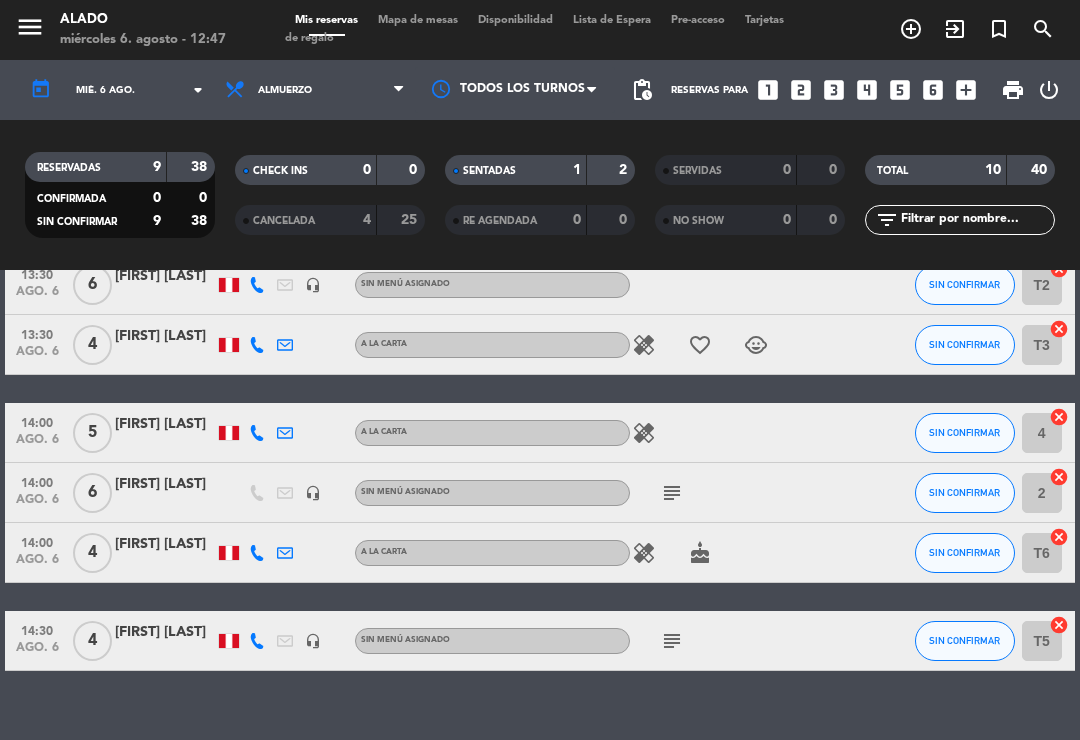 scroll, scrollTop: 403, scrollLeft: 0, axis: vertical 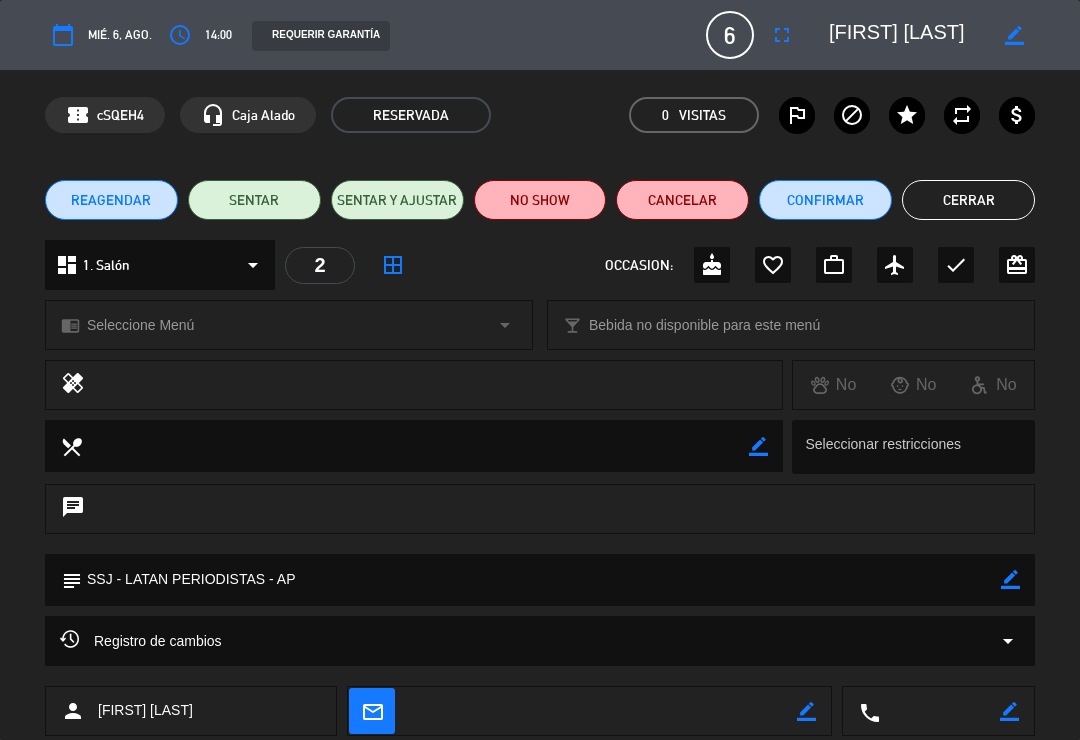 click on "6" 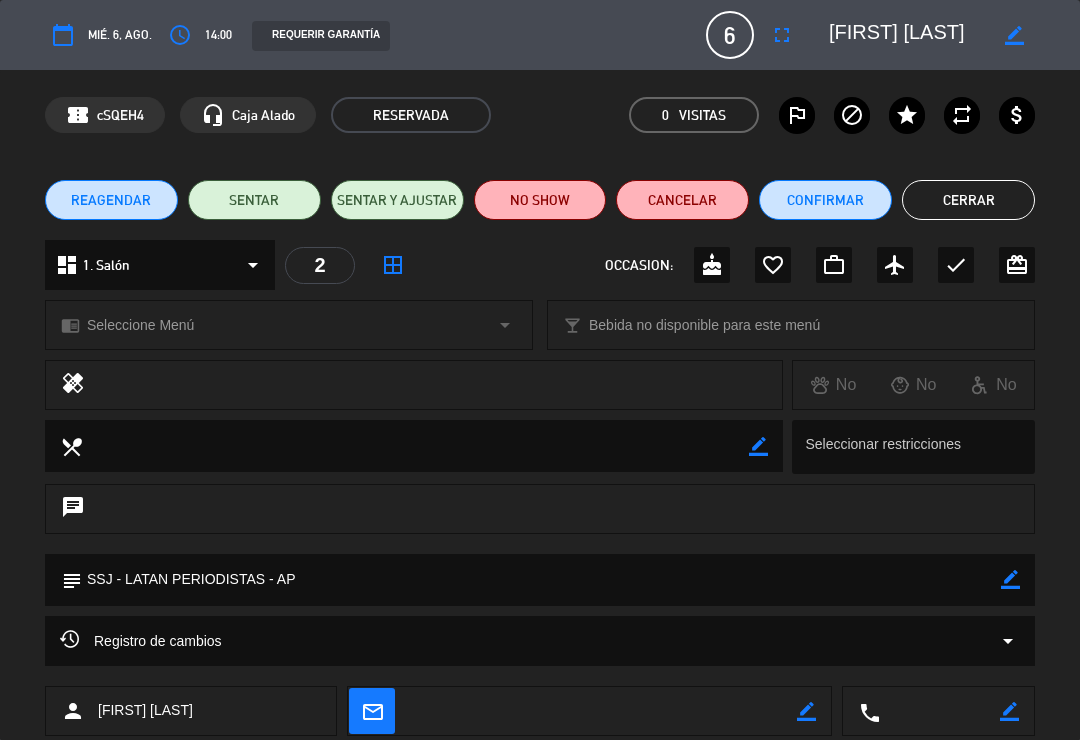 click on "fullscreen" at bounding box center (782, 35) 